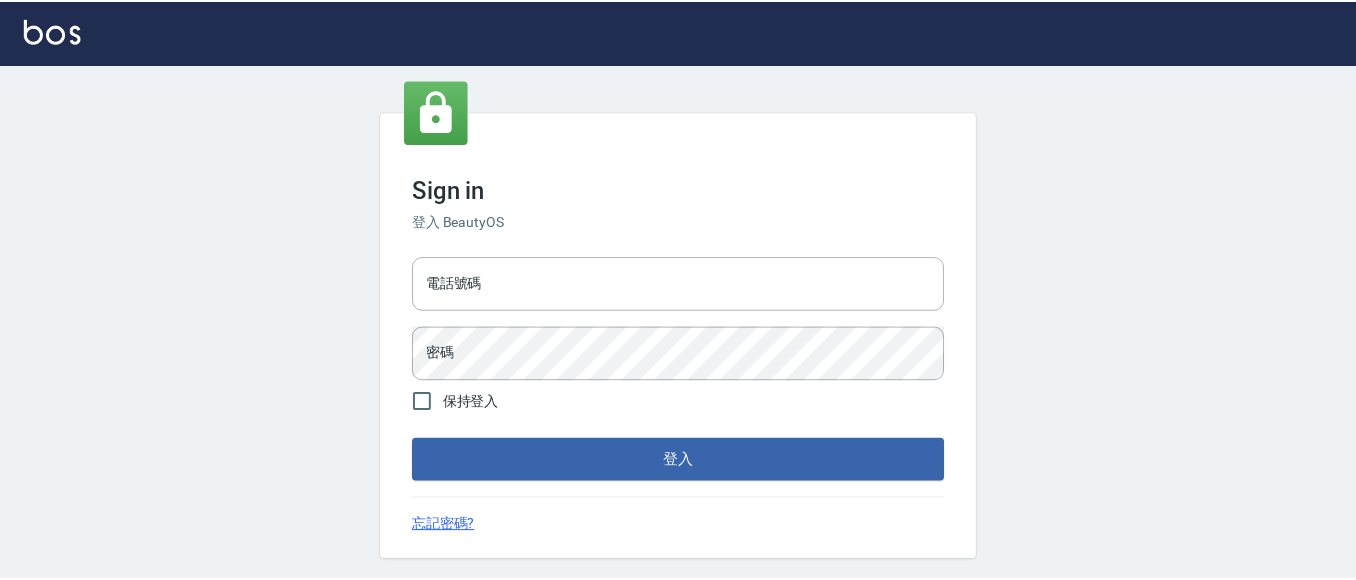 scroll, scrollTop: 0, scrollLeft: 0, axis: both 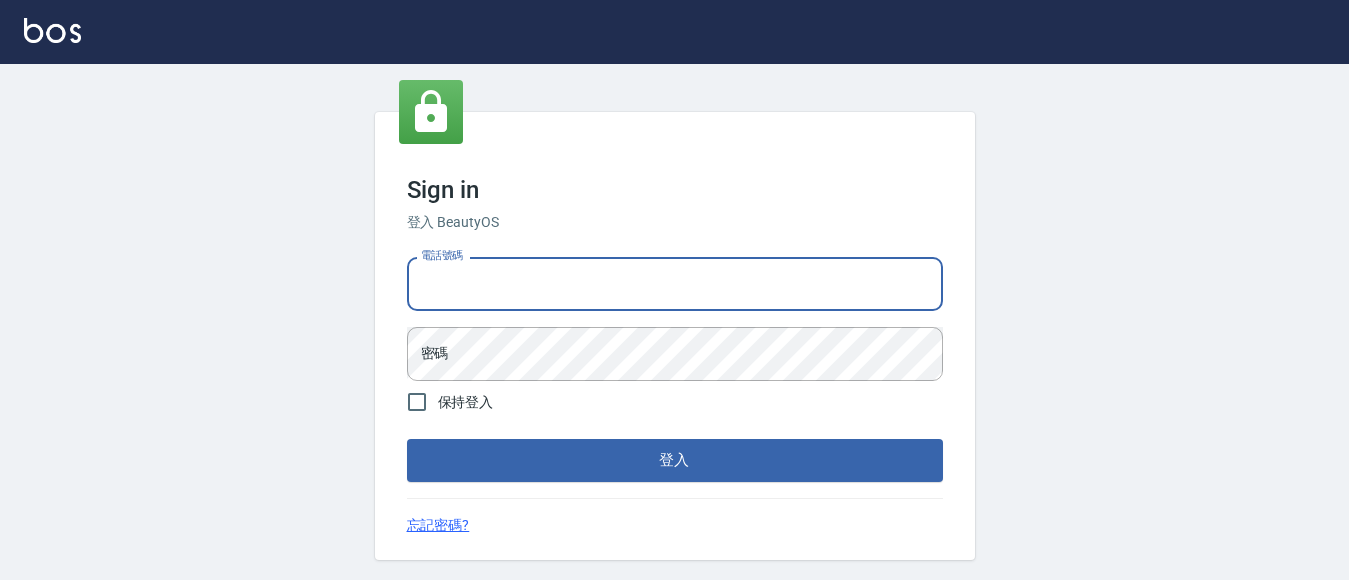 click on "電話號碼" at bounding box center (675, 284) 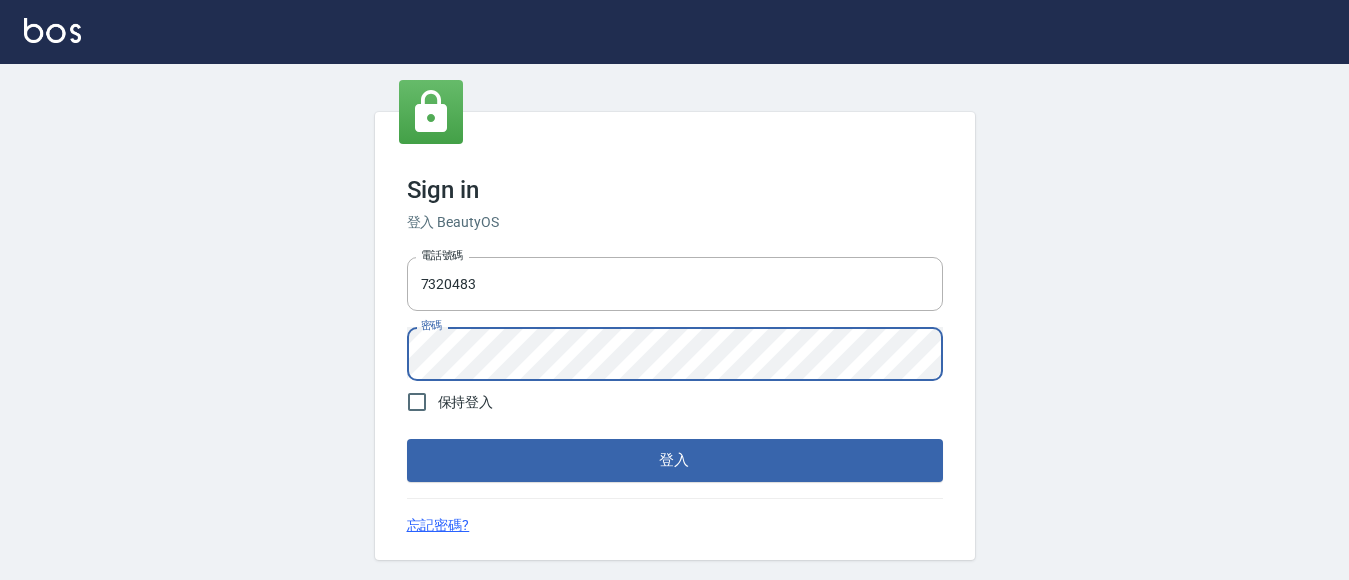 click on "登入" at bounding box center (675, 460) 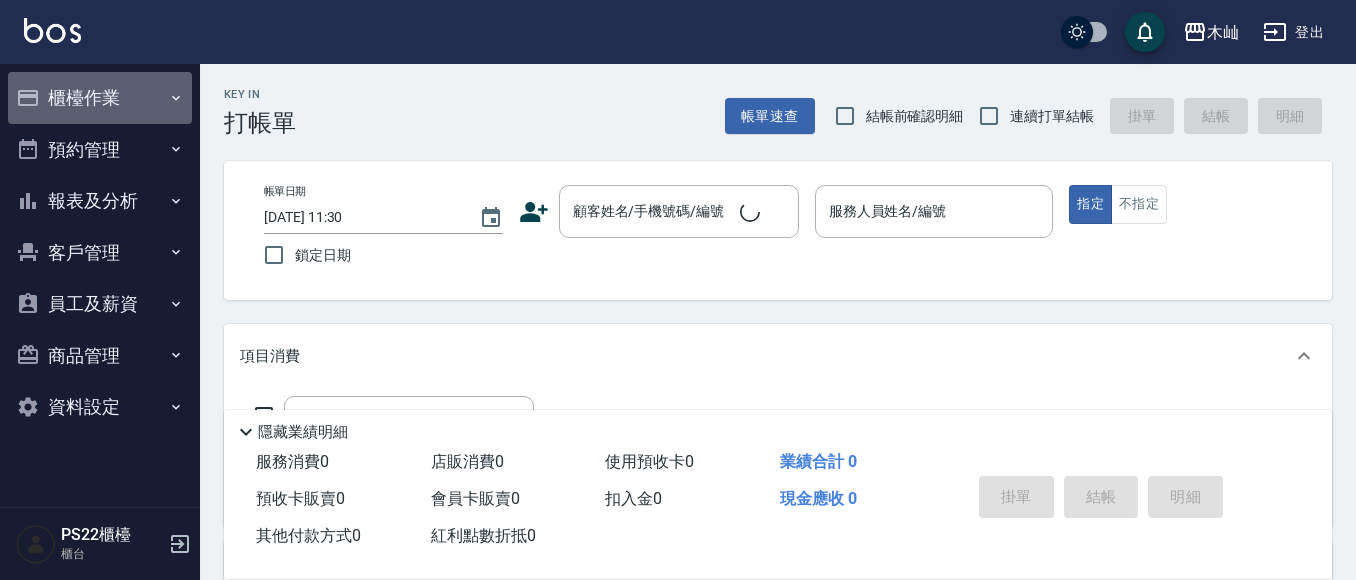 click on "櫃檯作業" at bounding box center [100, 98] 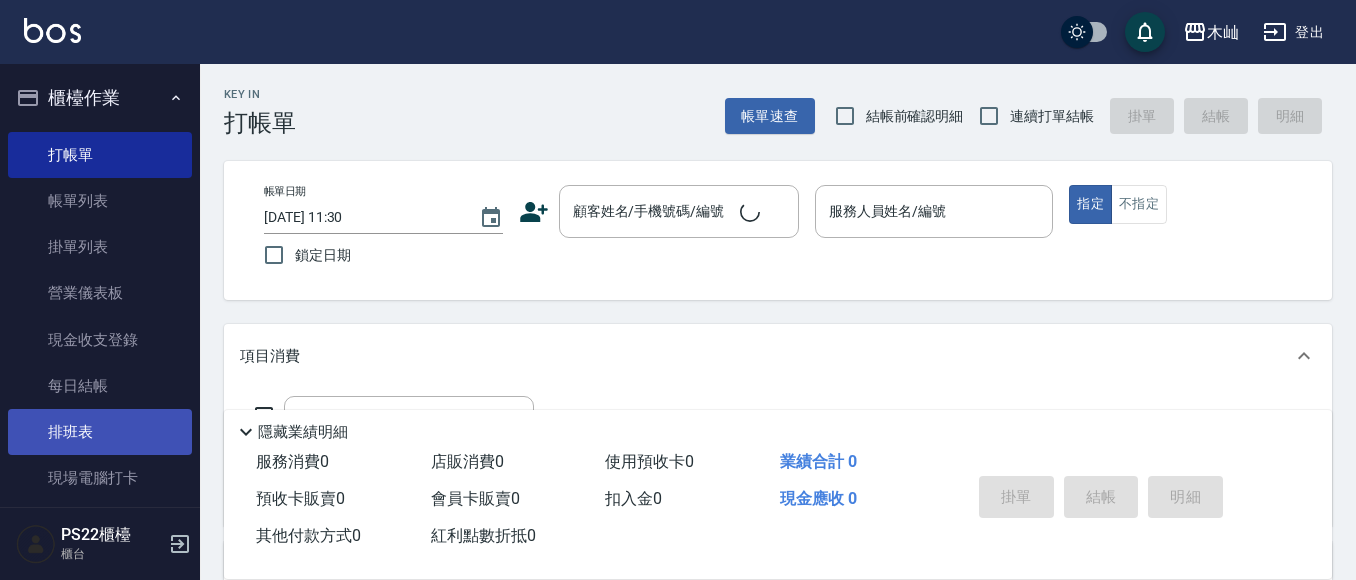 click on "排班表" at bounding box center (100, 432) 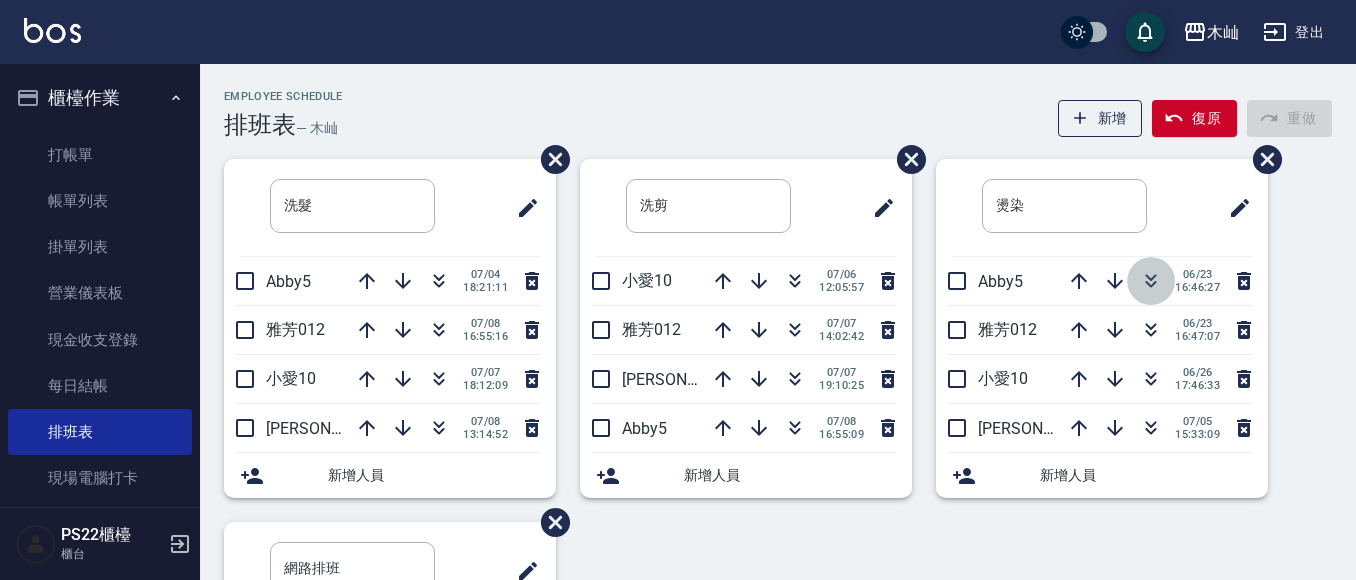 click 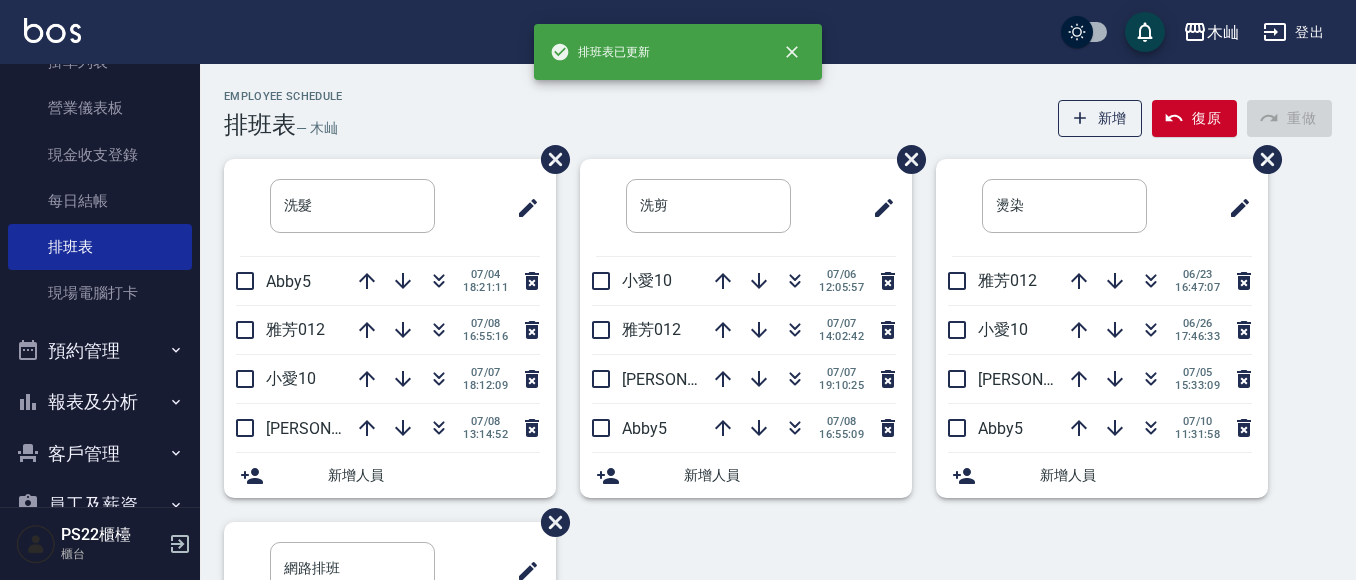 scroll, scrollTop: 336, scrollLeft: 0, axis: vertical 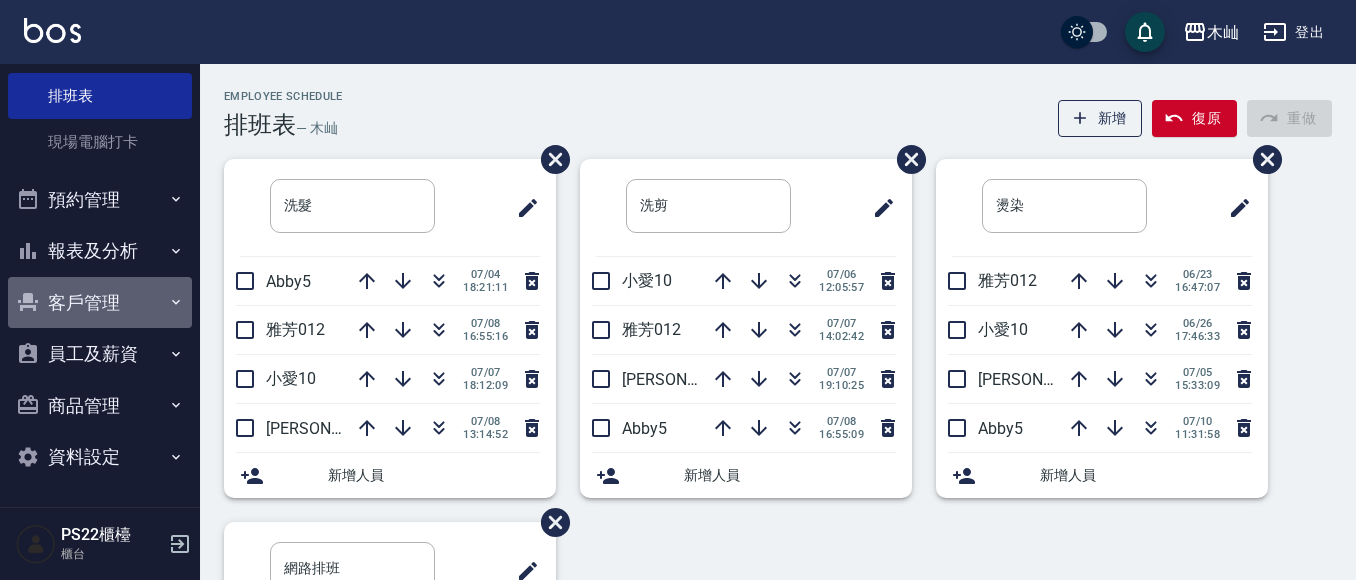 click on "客戶管理" at bounding box center (100, 303) 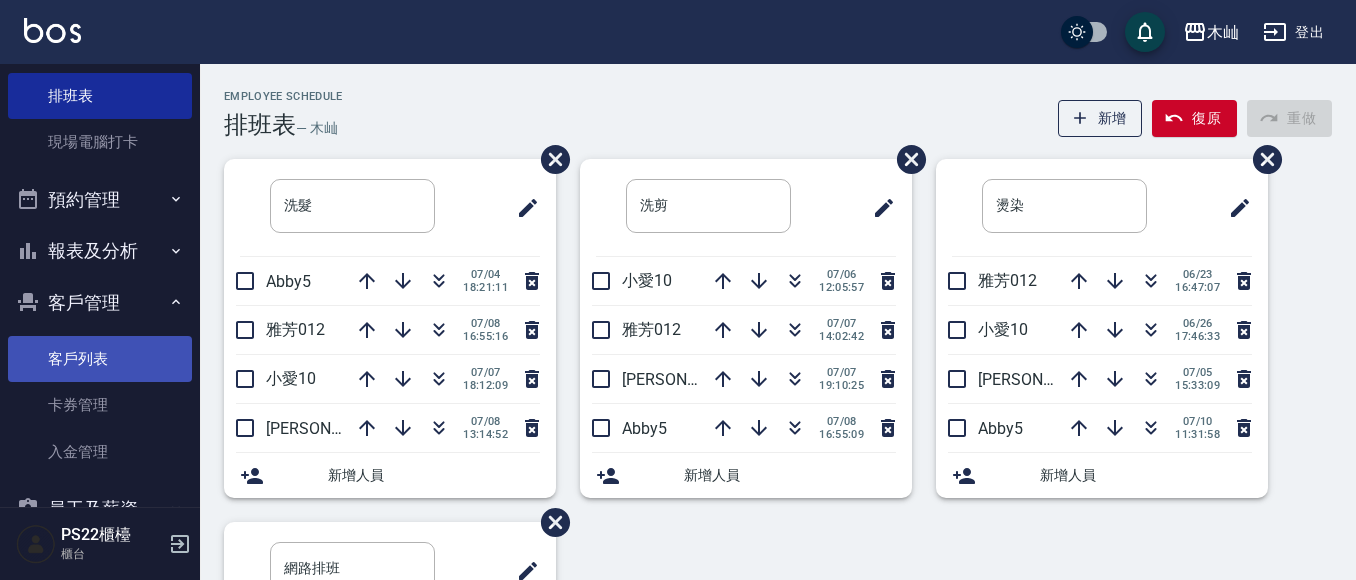 click on "客戶列表" at bounding box center (100, 359) 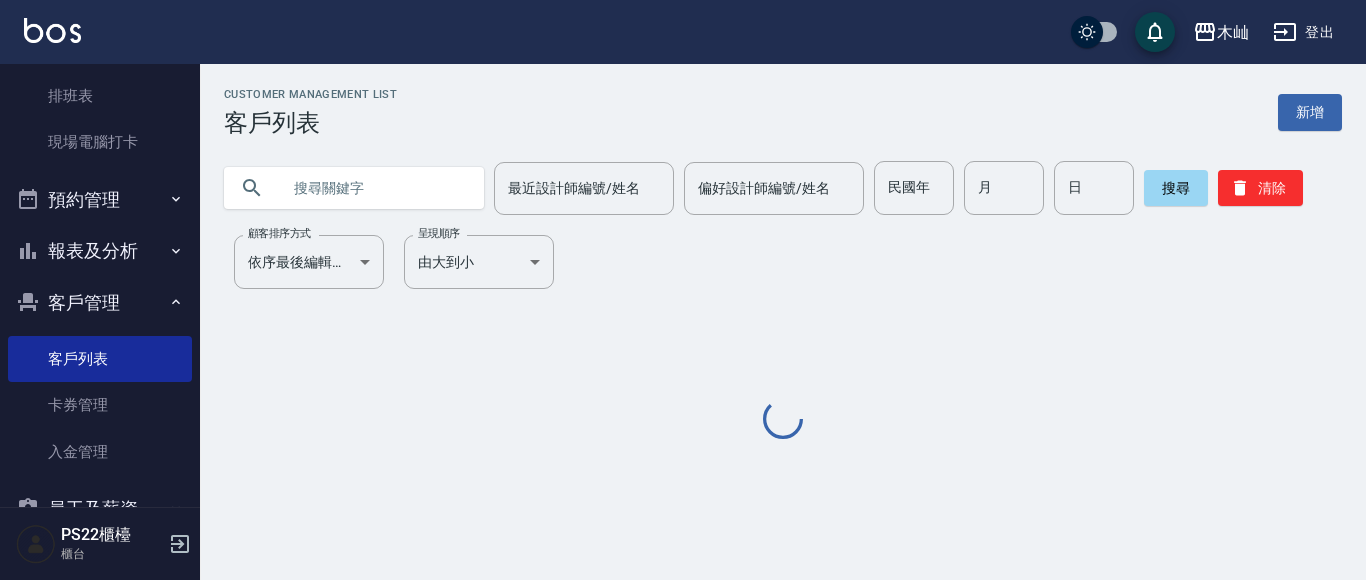 click at bounding box center (374, 188) 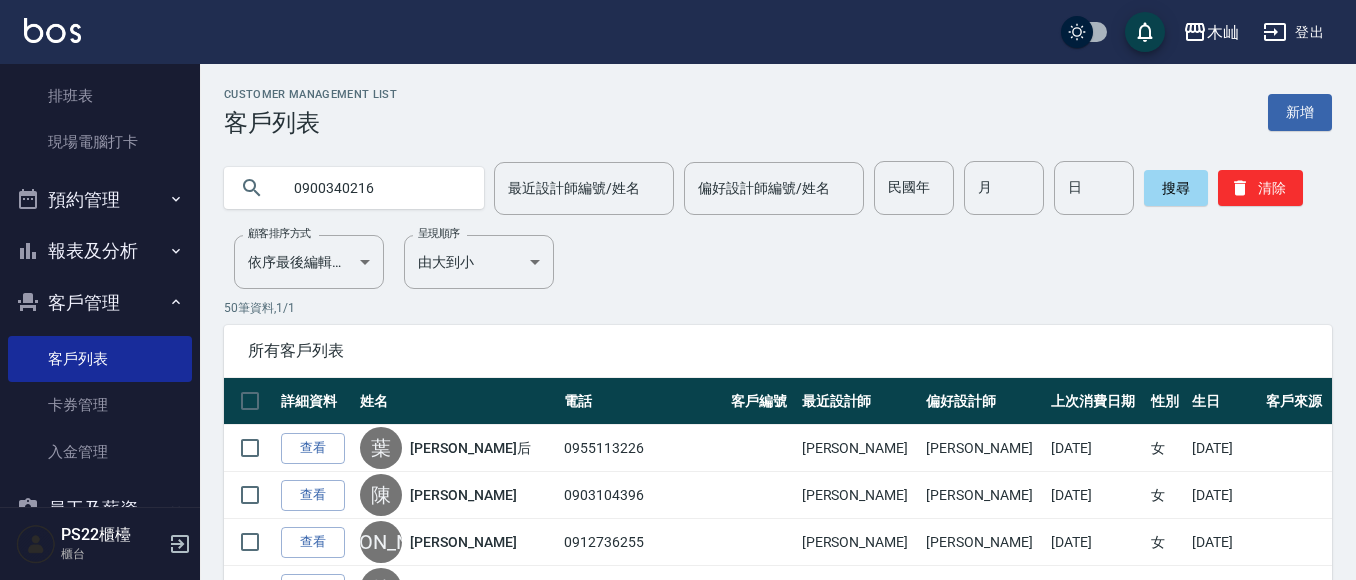 type on "0900340216" 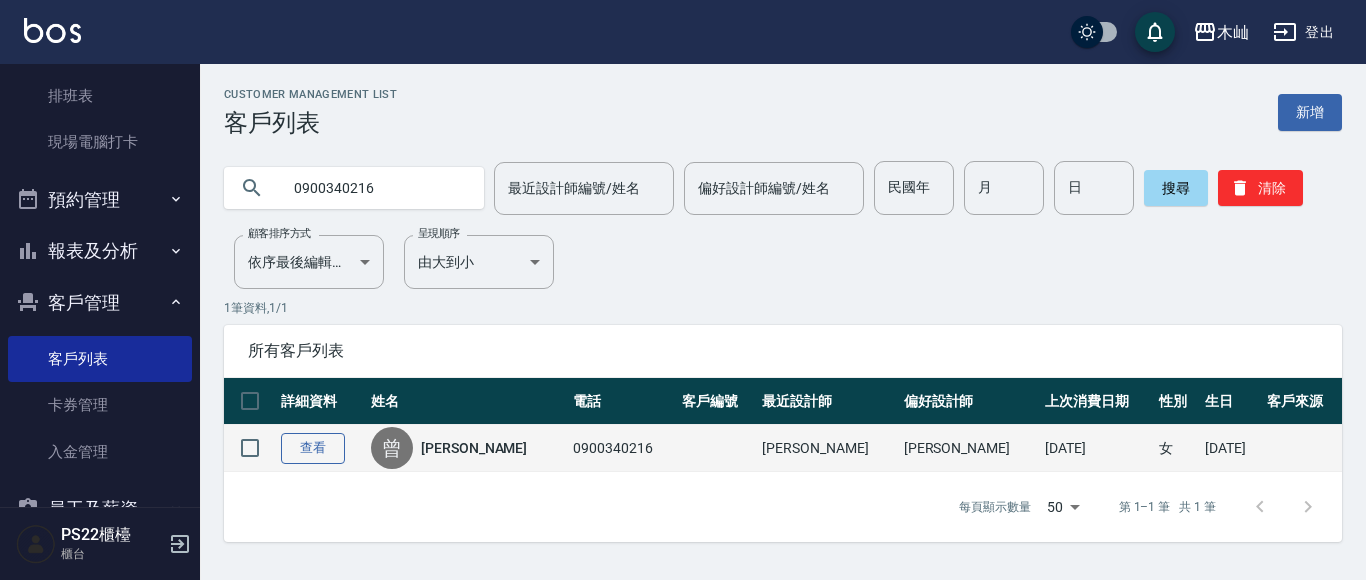 click on "查看" at bounding box center [313, 448] 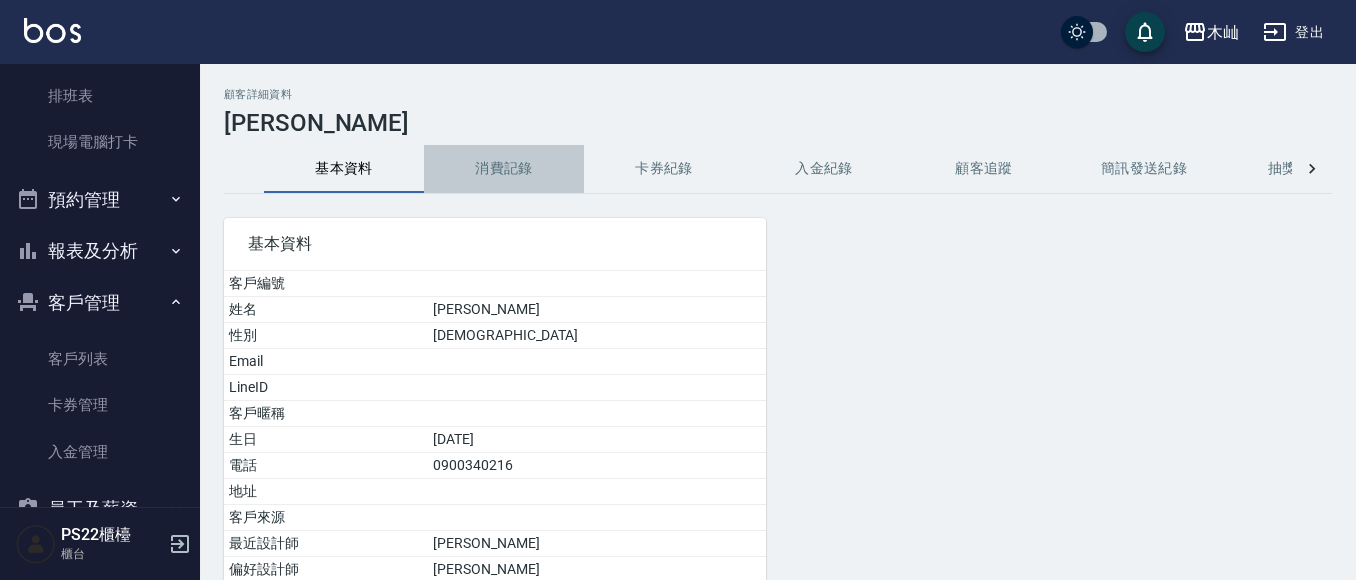 click on "消費記錄" at bounding box center (504, 169) 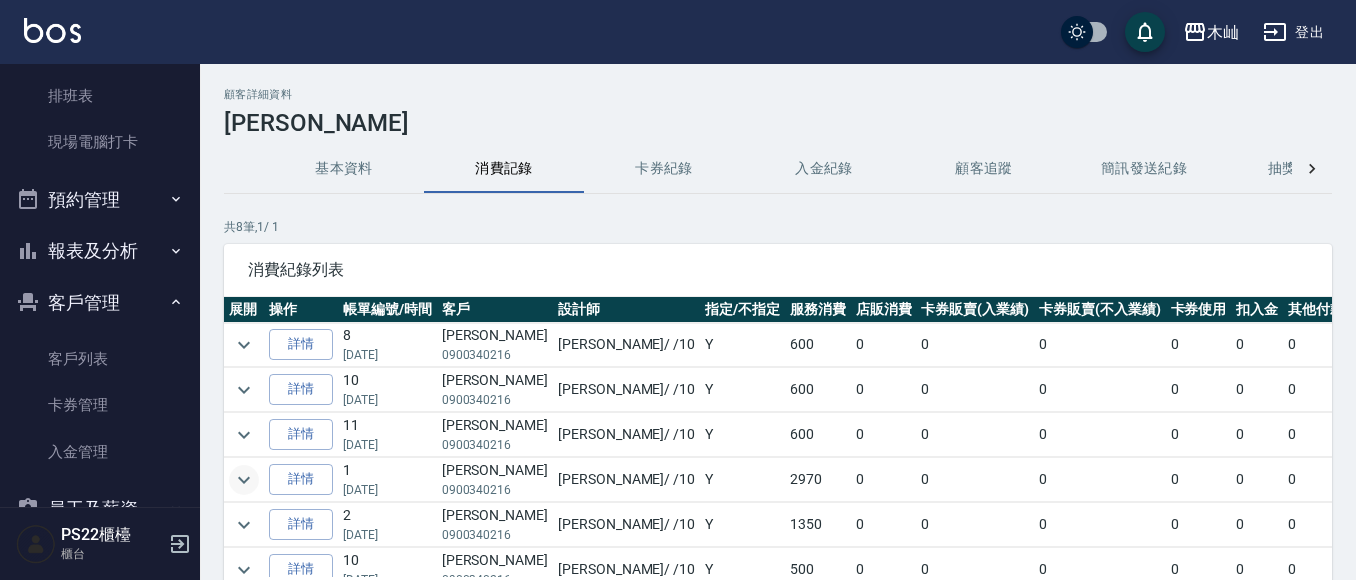 click 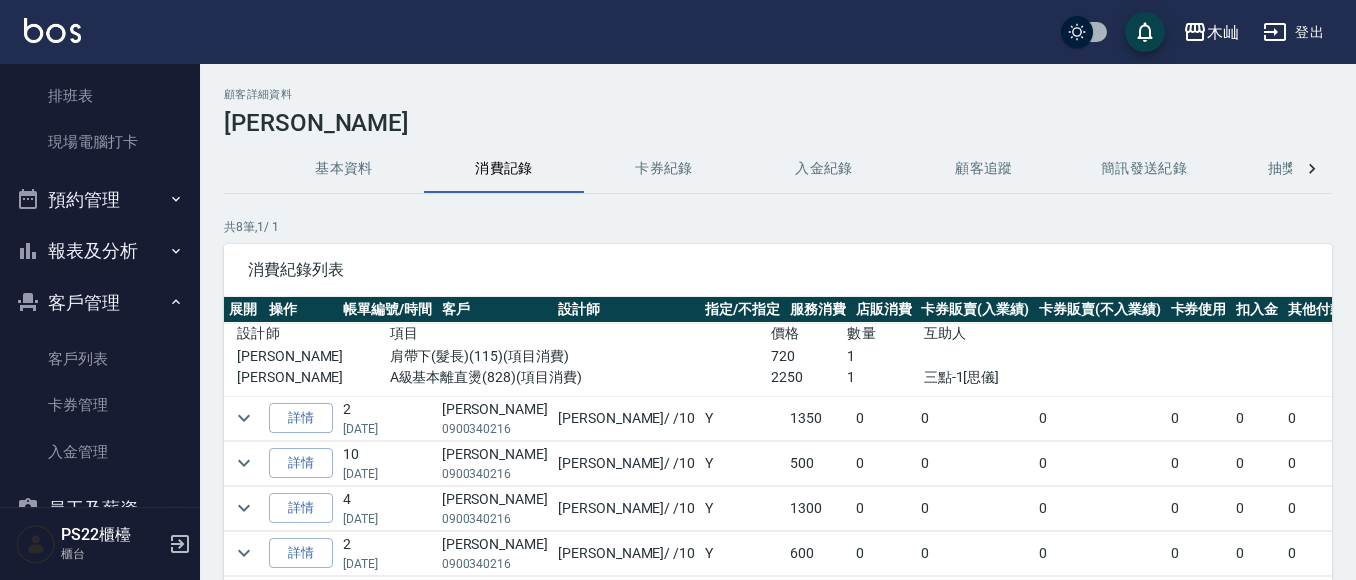 scroll, scrollTop: 206, scrollLeft: 0, axis: vertical 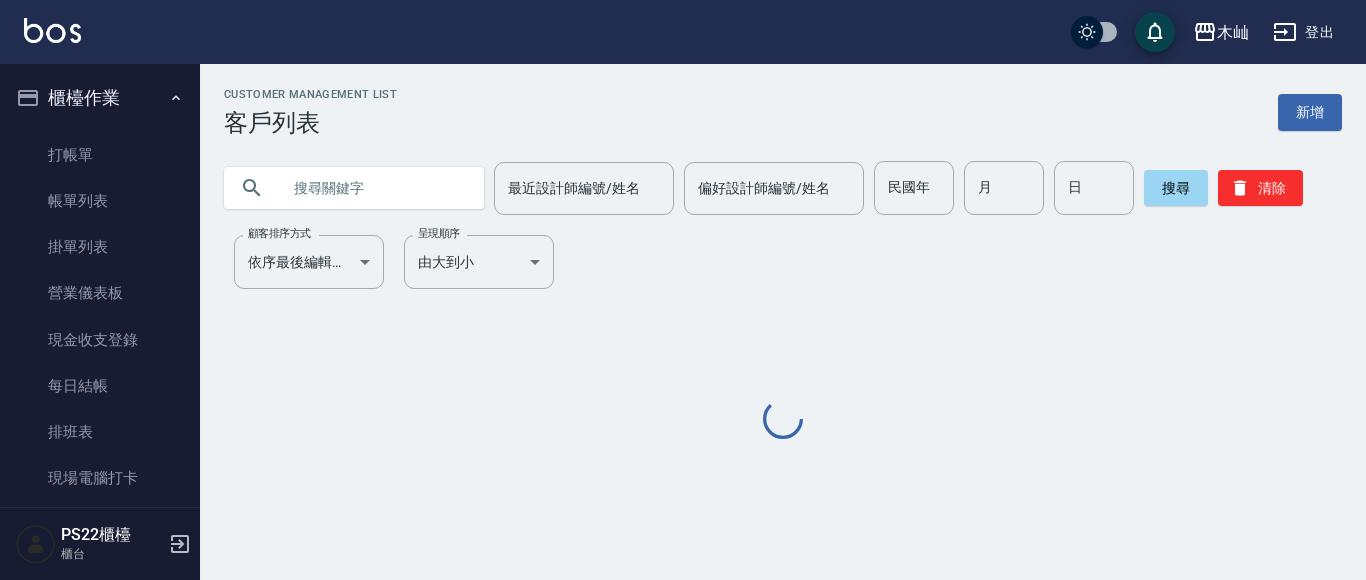 click at bounding box center [374, 188] 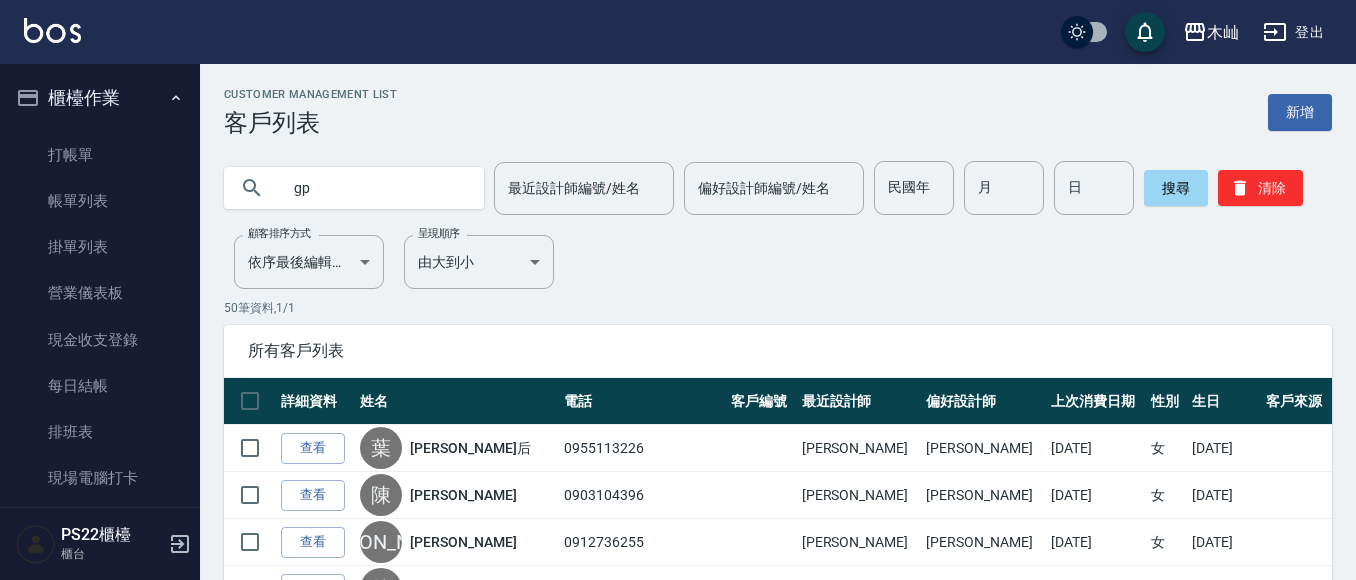 type on "g" 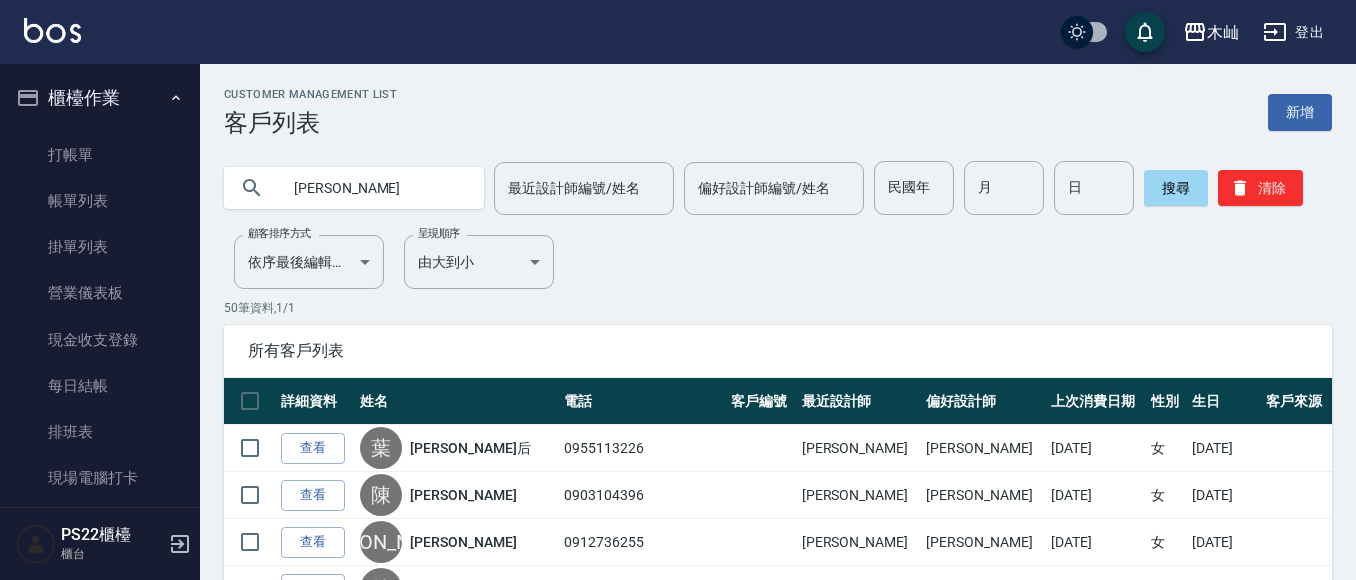 type on "[PERSON_NAME]" 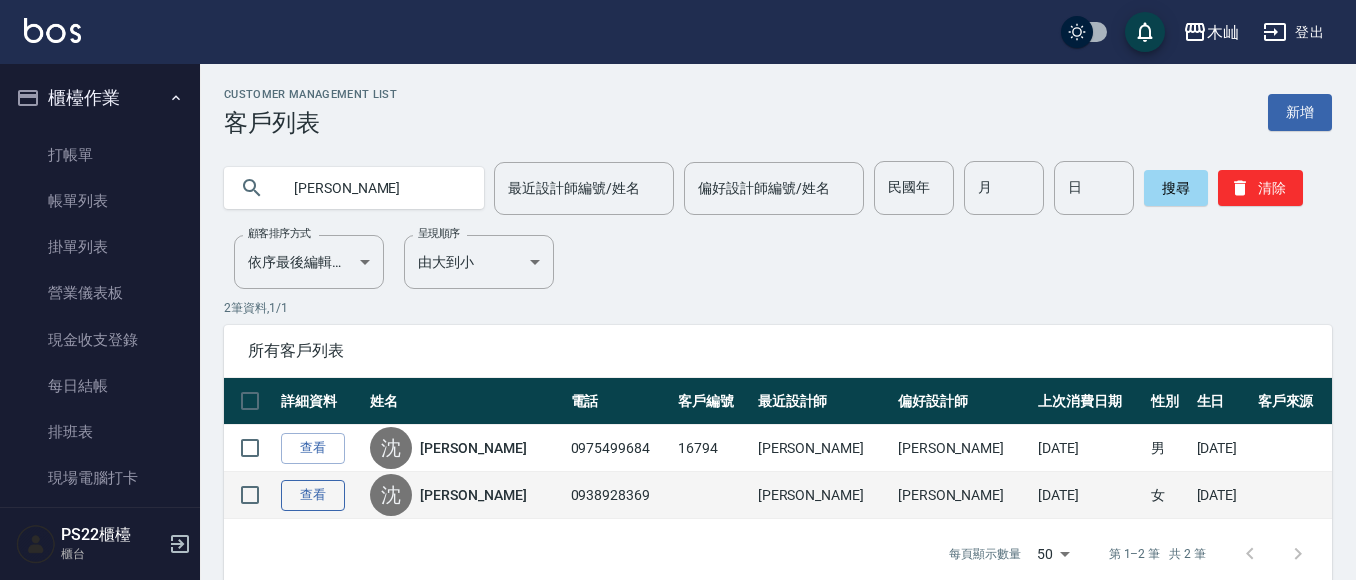 click on "查看" at bounding box center [313, 495] 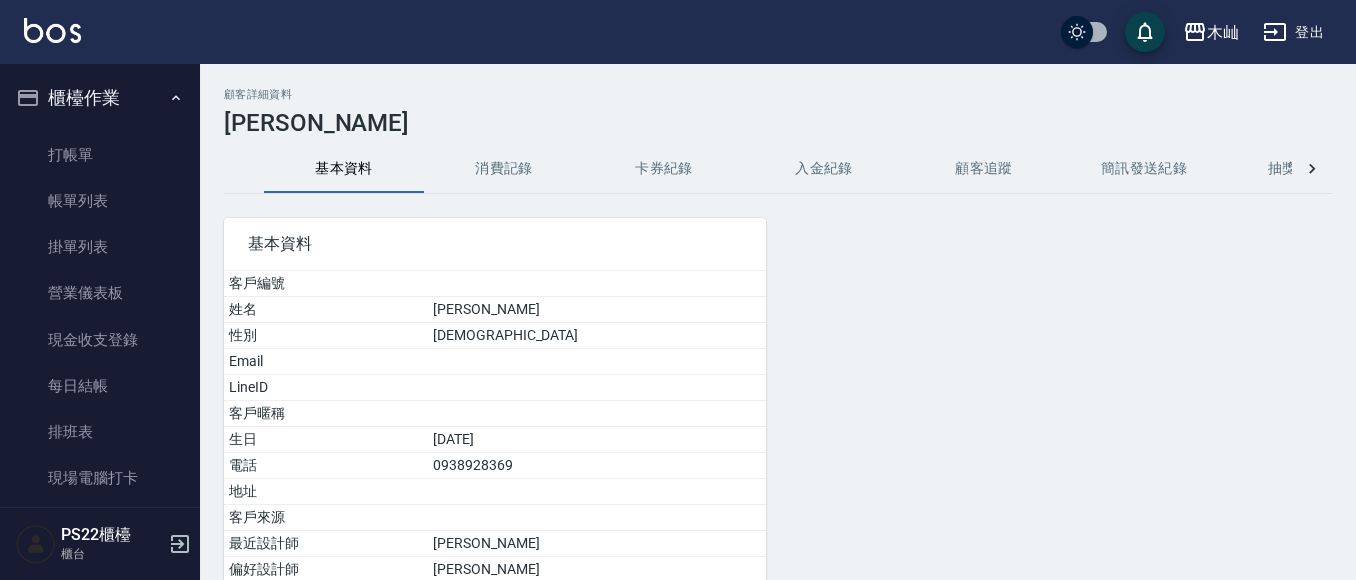click on "消費記錄" at bounding box center (504, 169) 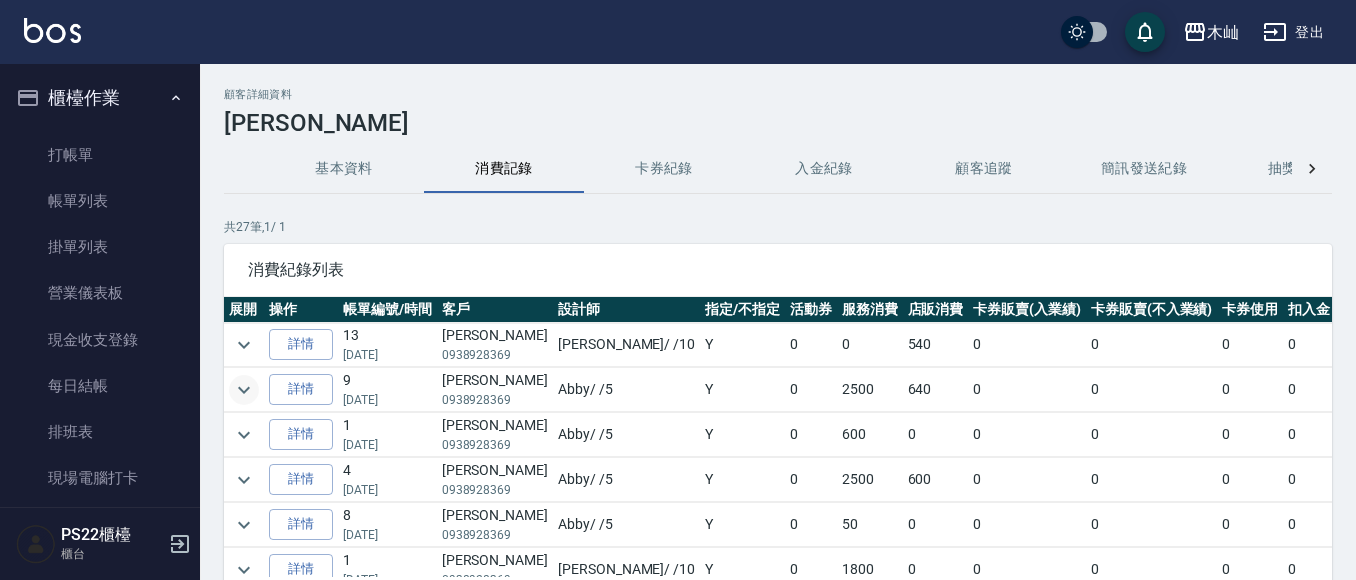 click 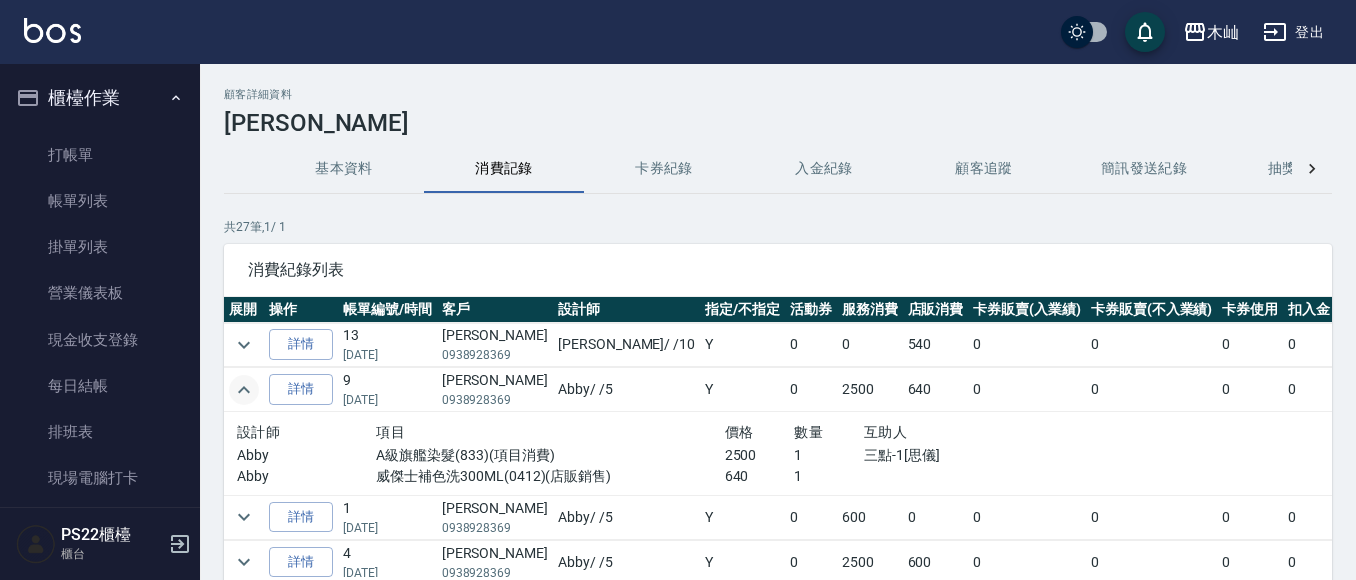 click 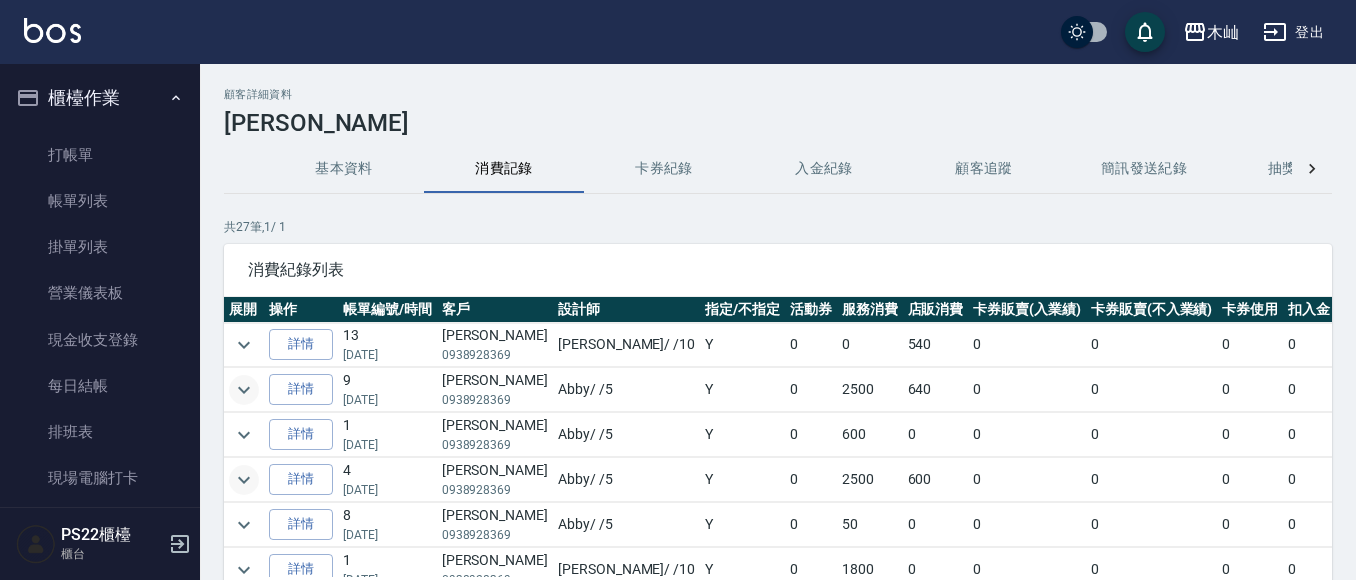 click 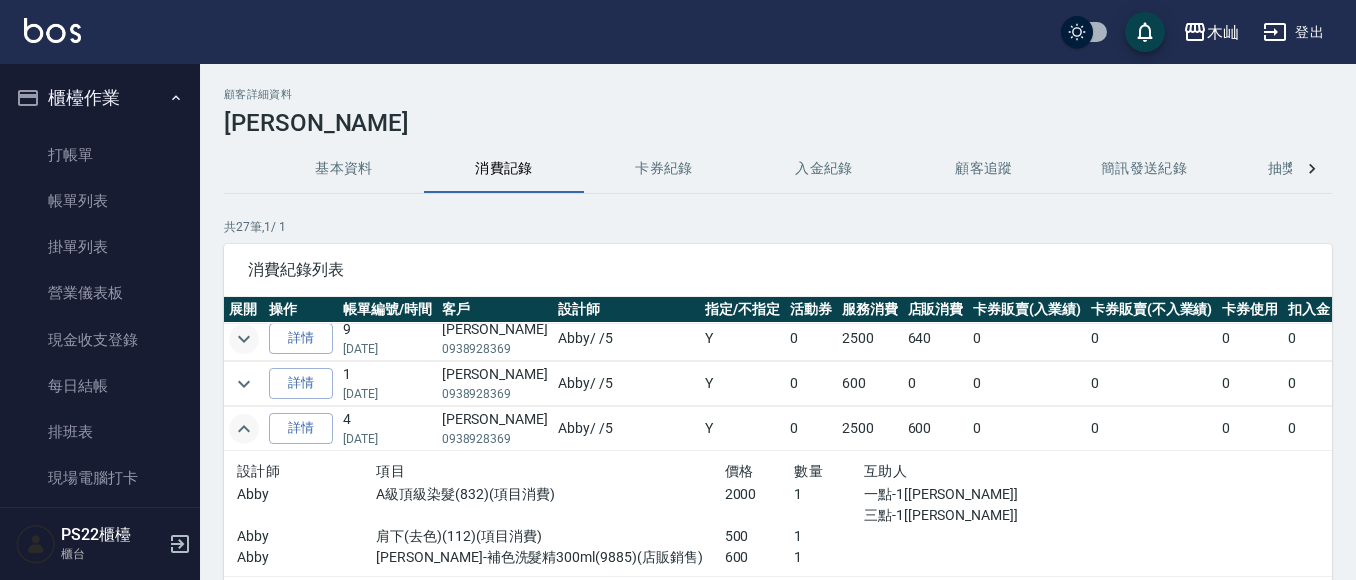 scroll, scrollTop: 100, scrollLeft: 0, axis: vertical 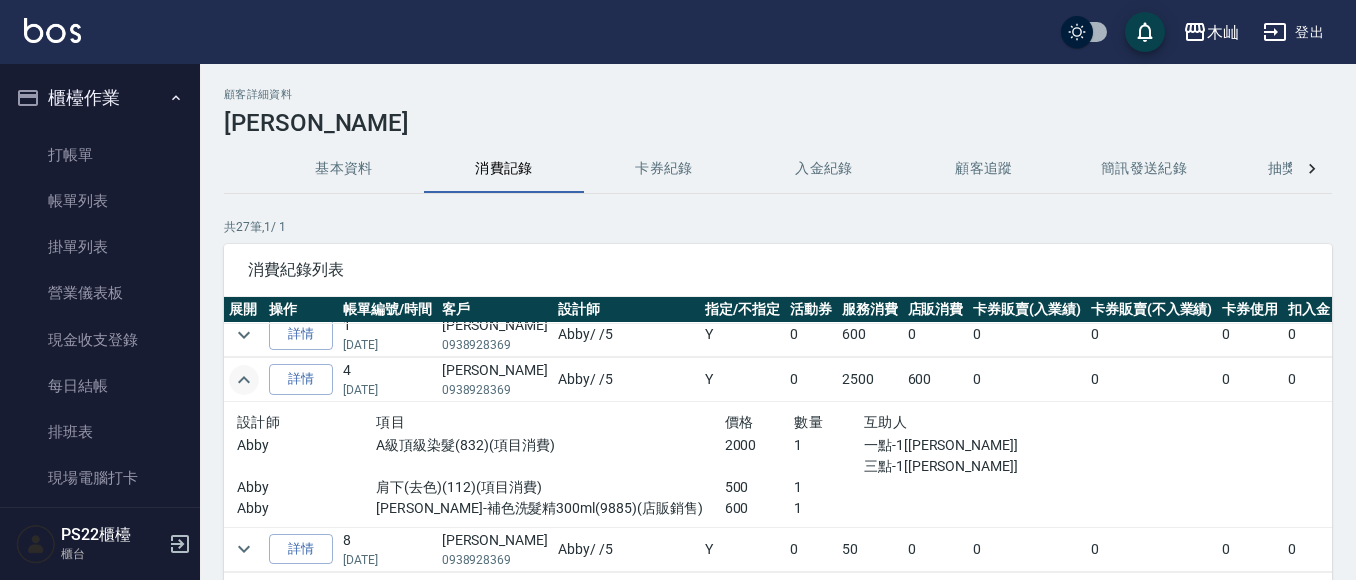 click 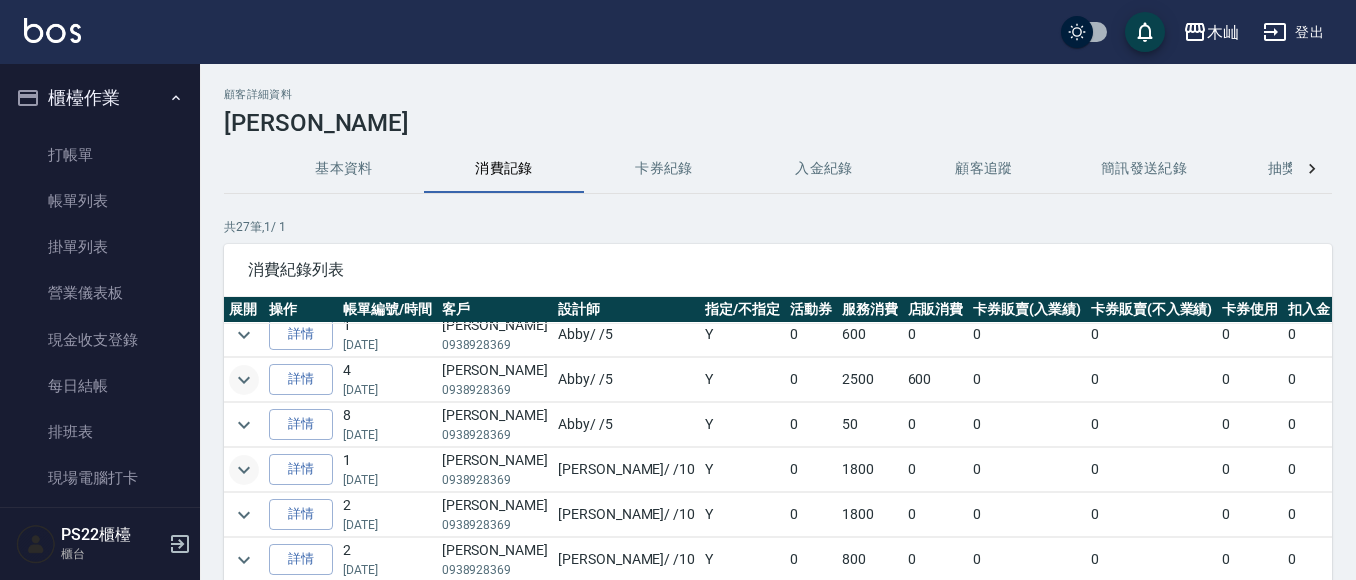 click at bounding box center [244, 470] 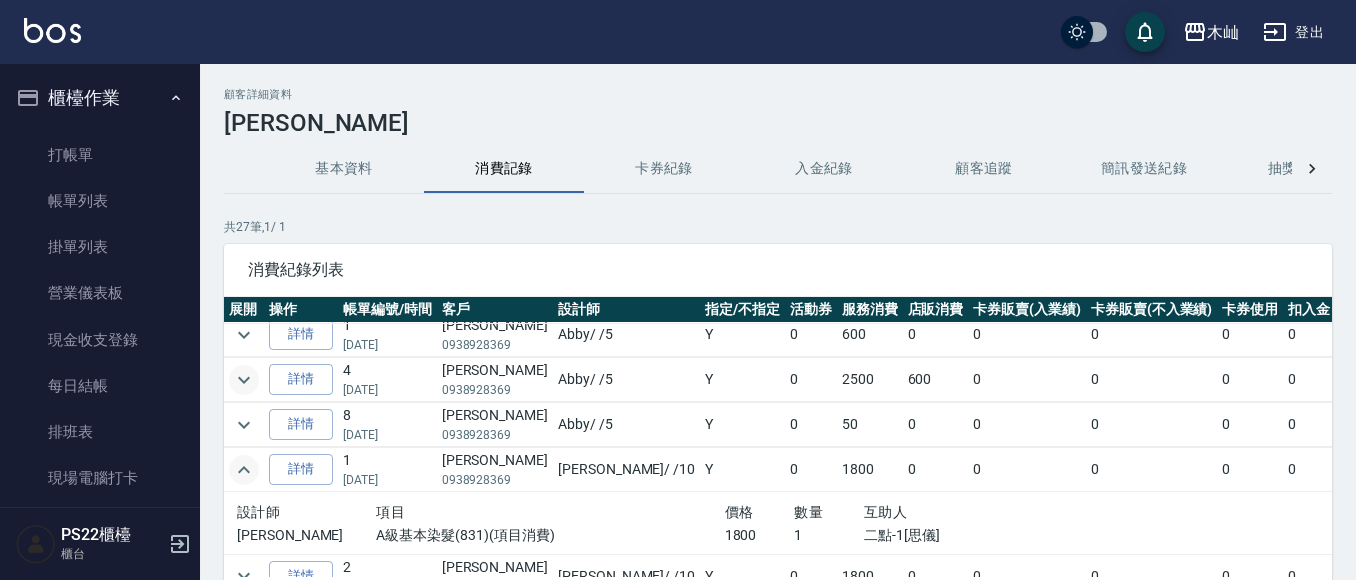 click at bounding box center (244, 470) 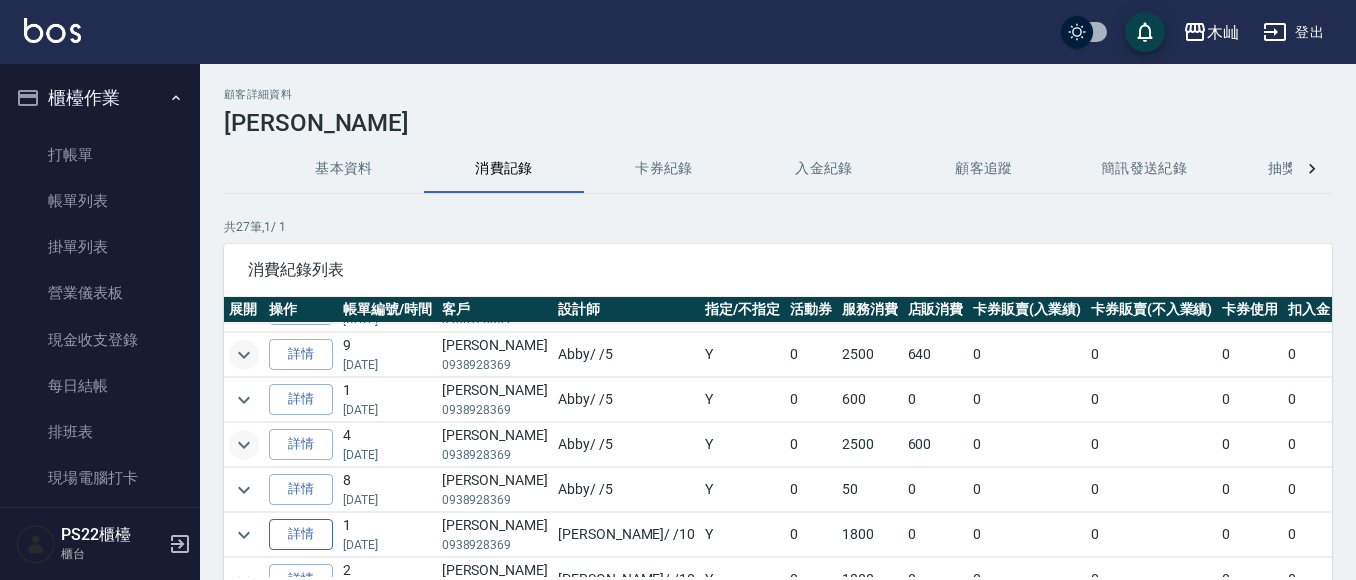 scroll, scrollTop: 0, scrollLeft: 0, axis: both 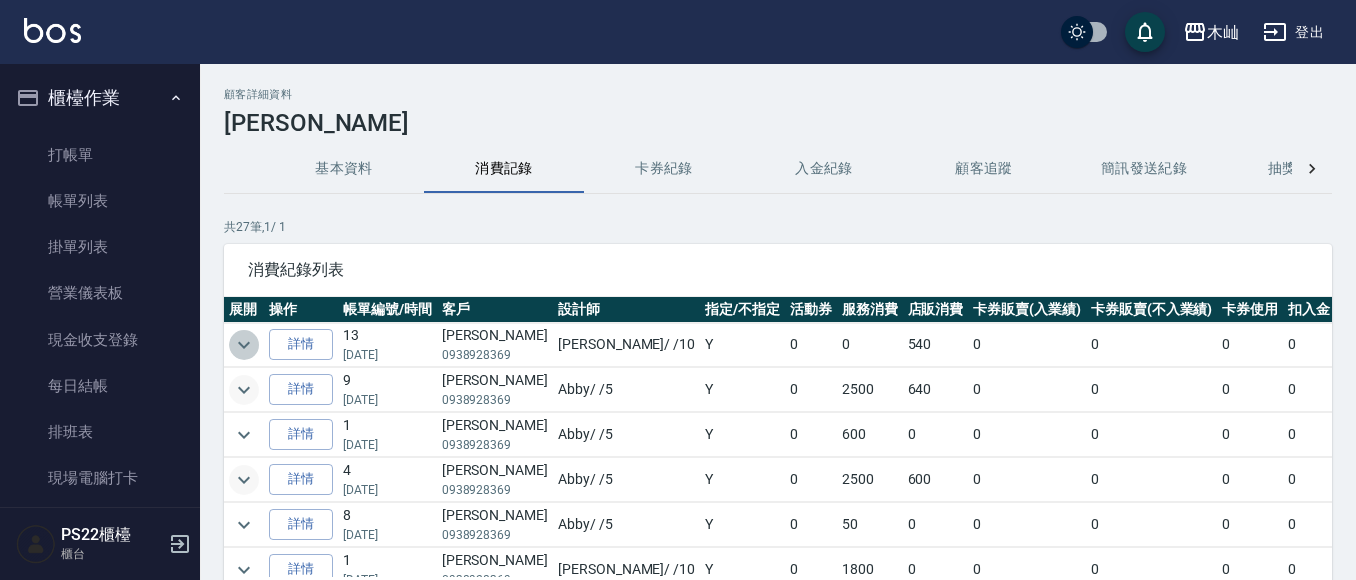 click 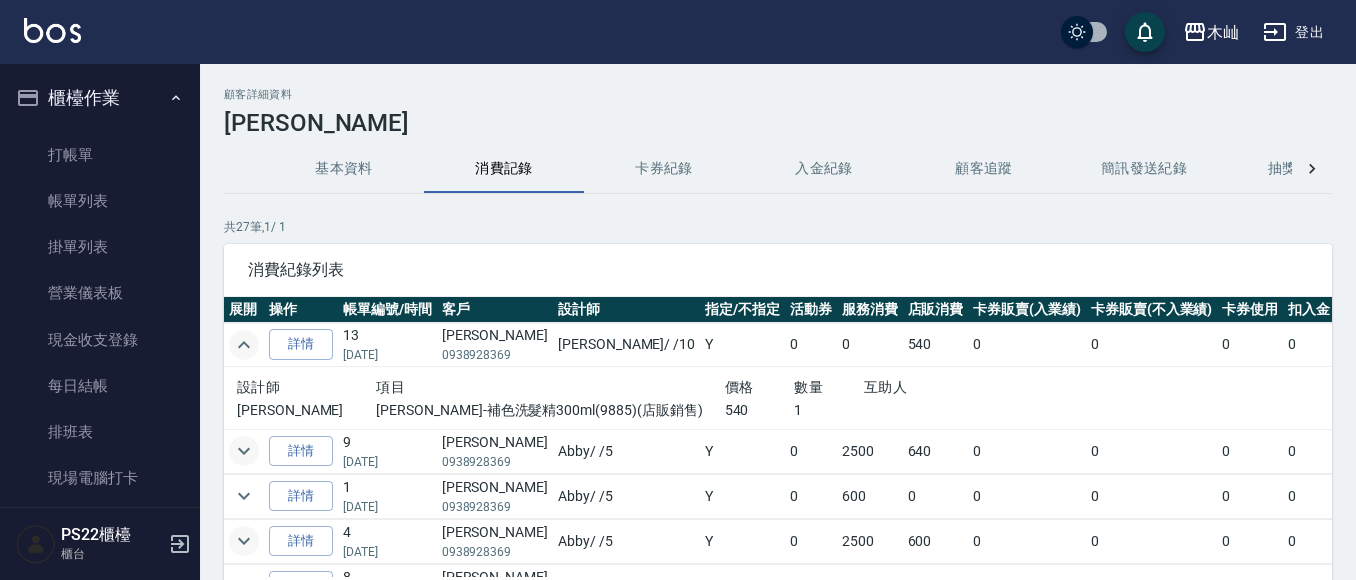click 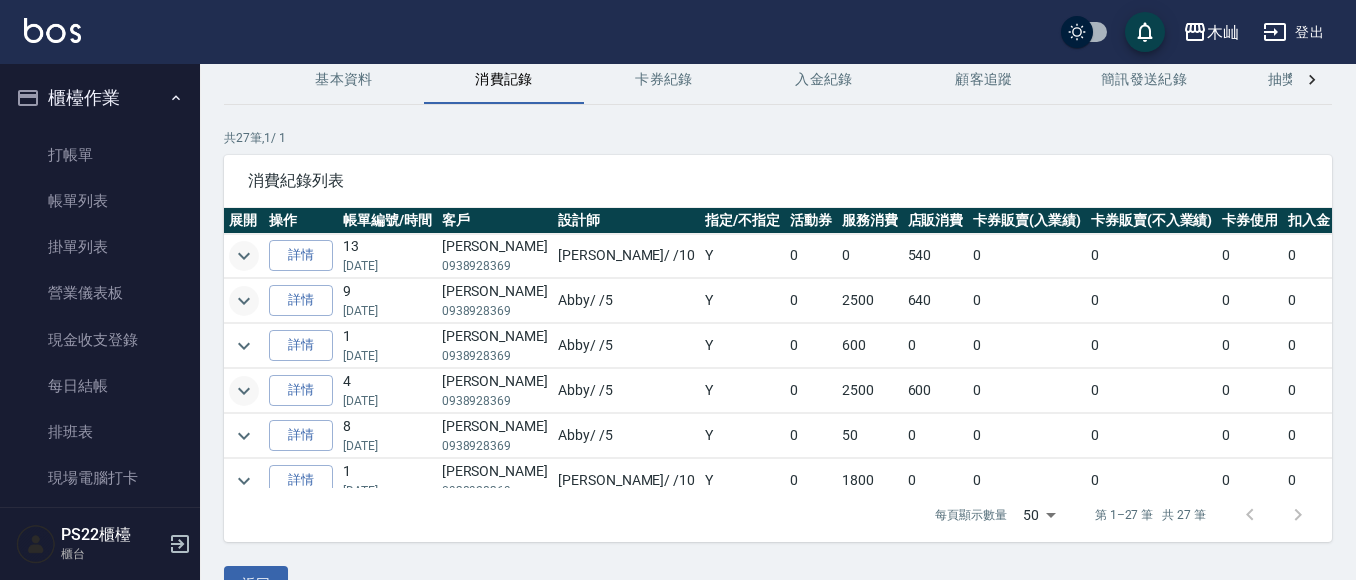 scroll, scrollTop: 136, scrollLeft: 0, axis: vertical 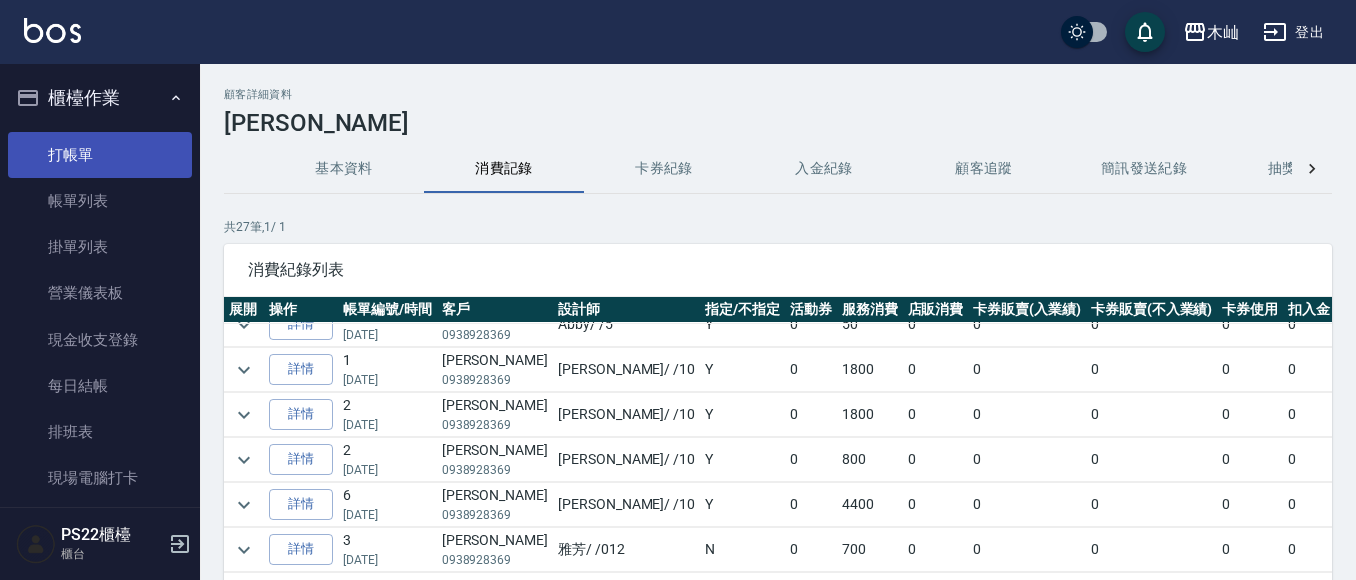 click on "打帳單" at bounding box center (100, 155) 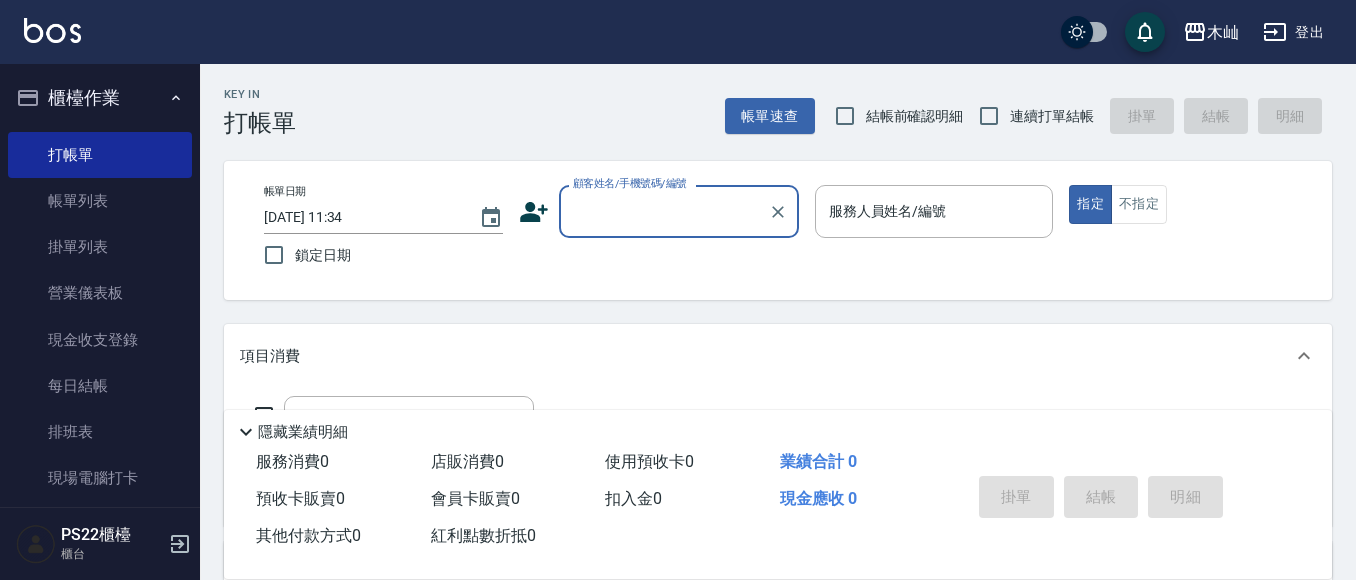 scroll, scrollTop: 300, scrollLeft: 0, axis: vertical 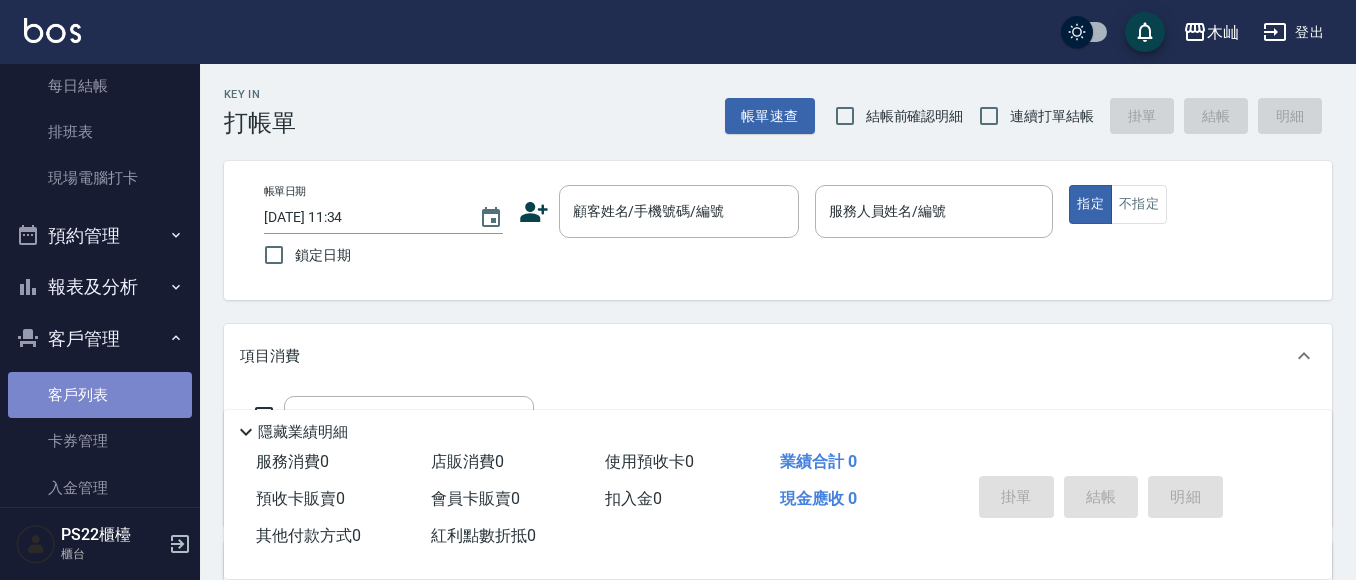 click on "客戶列表" at bounding box center (100, 395) 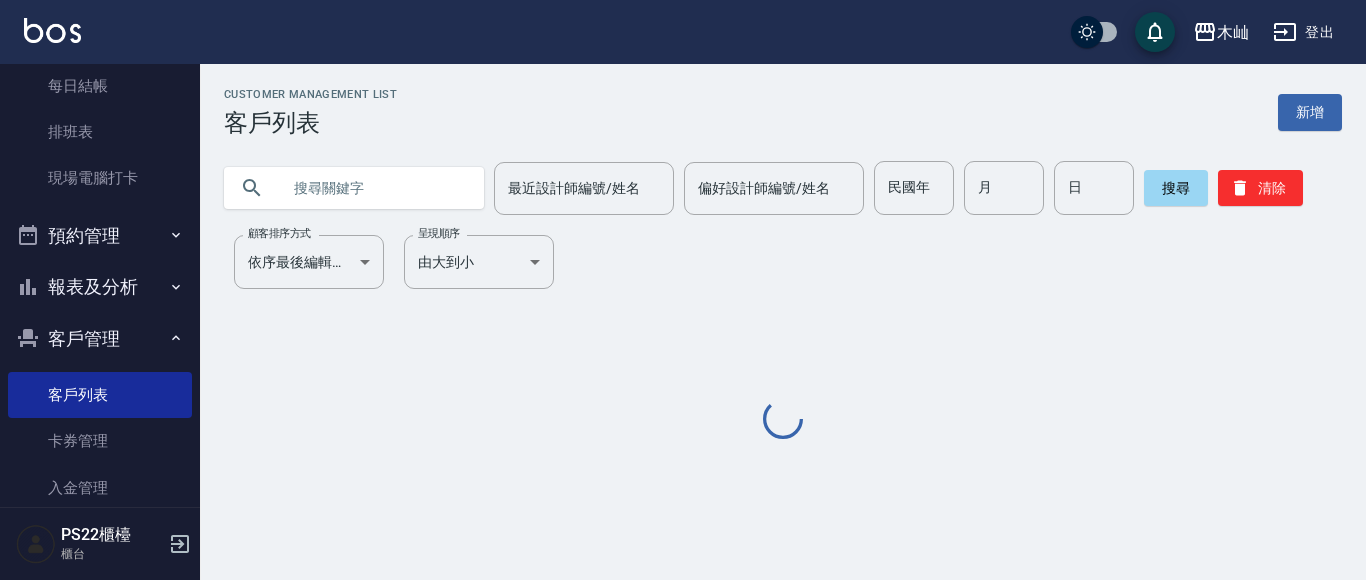 click at bounding box center (374, 188) 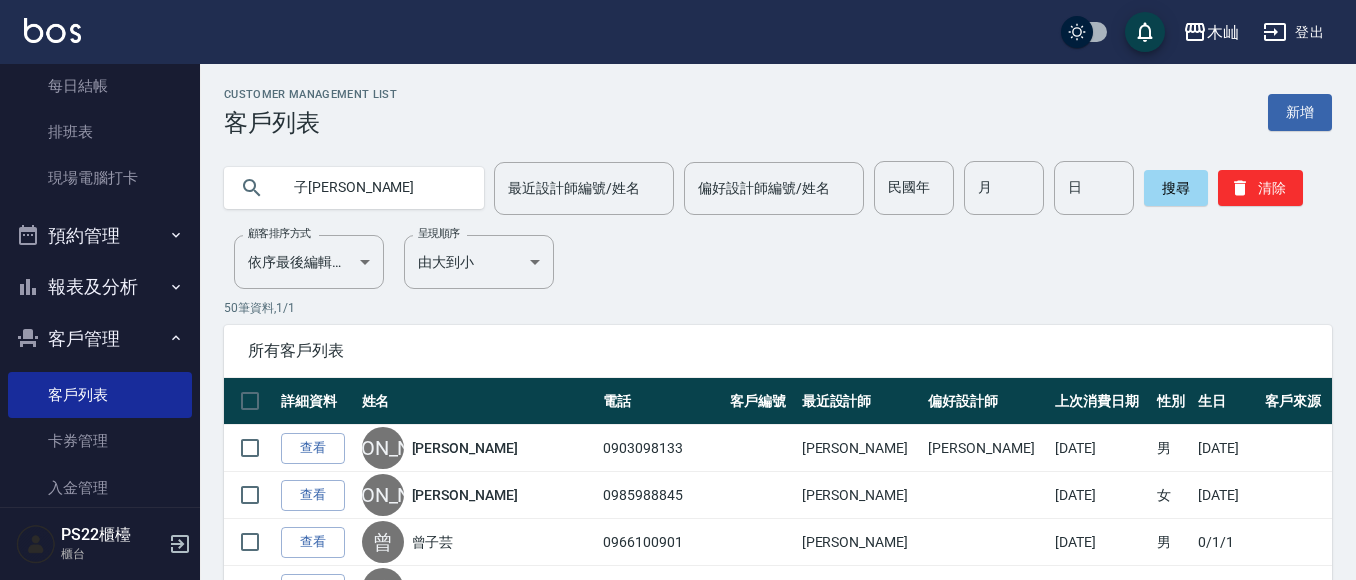 type on "子[PERSON_NAME]" 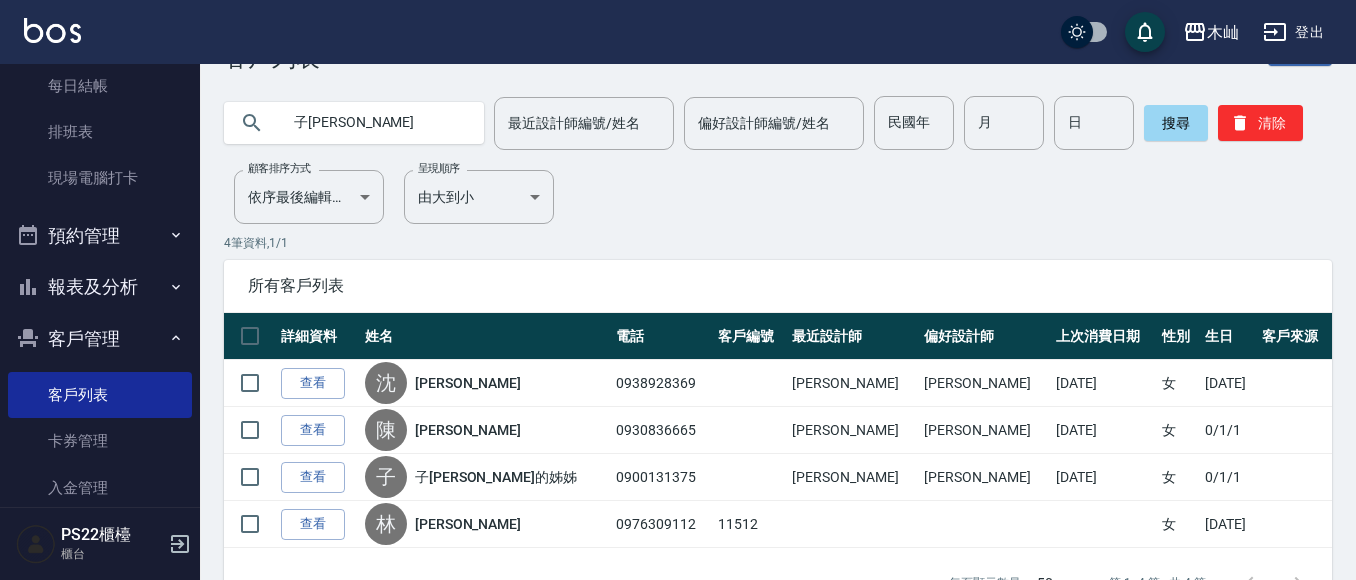 scroll, scrollTop: 100, scrollLeft: 0, axis: vertical 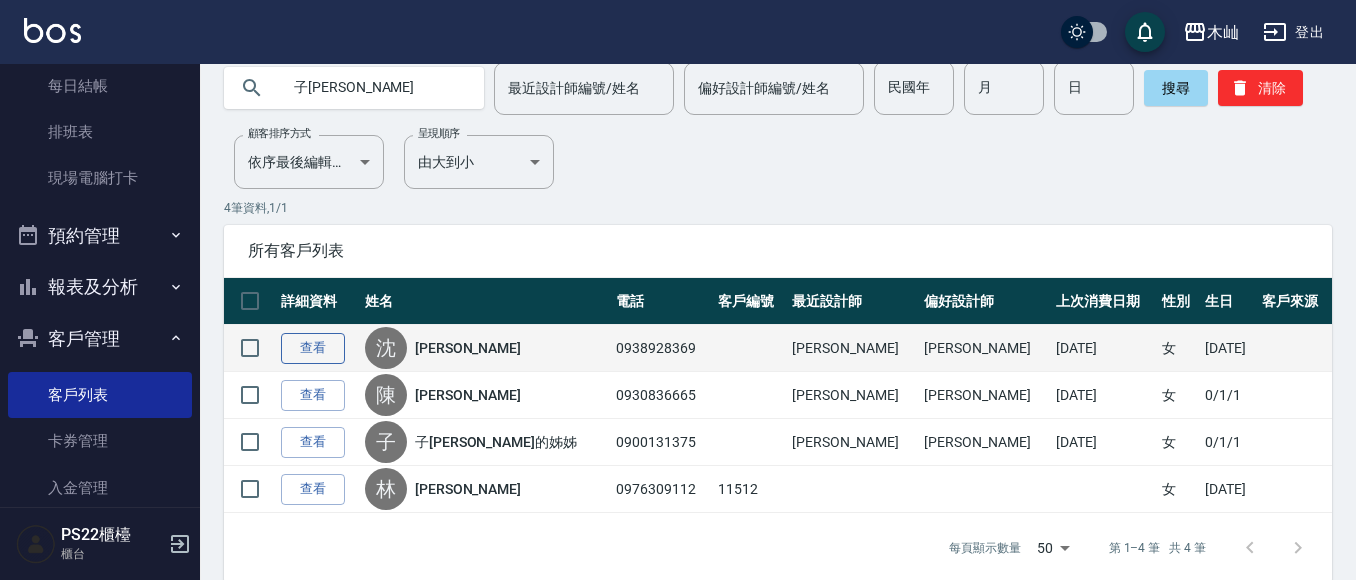 click on "查看" at bounding box center (313, 348) 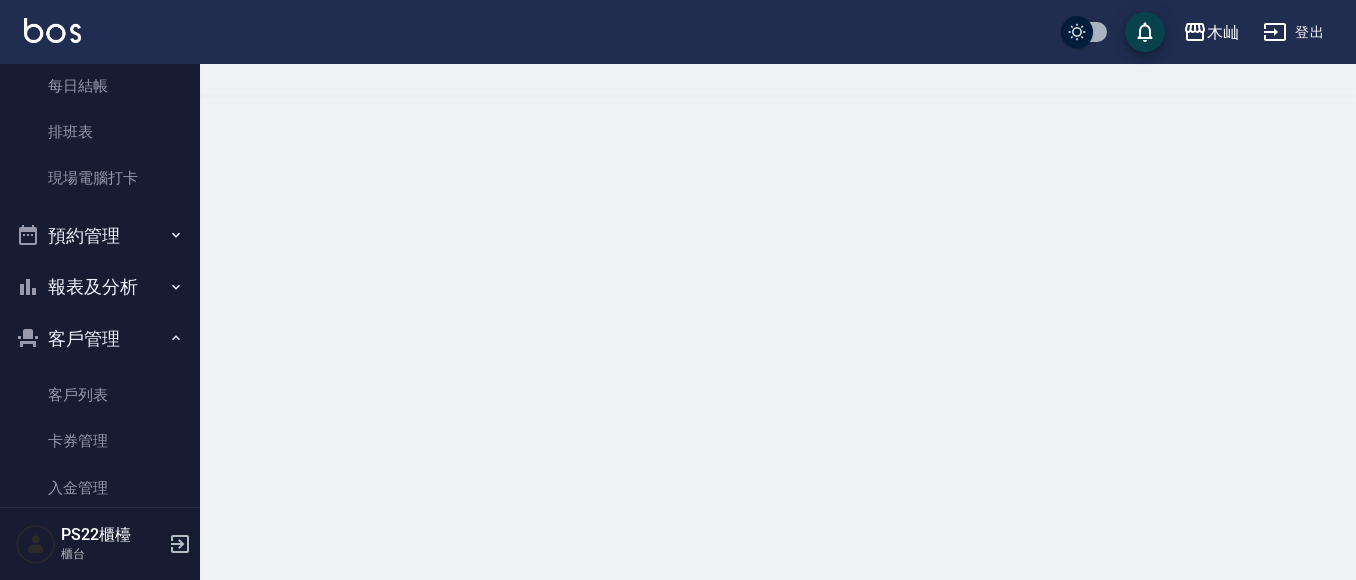 scroll, scrollTop: 0, scrollLeft: 0, axis: both 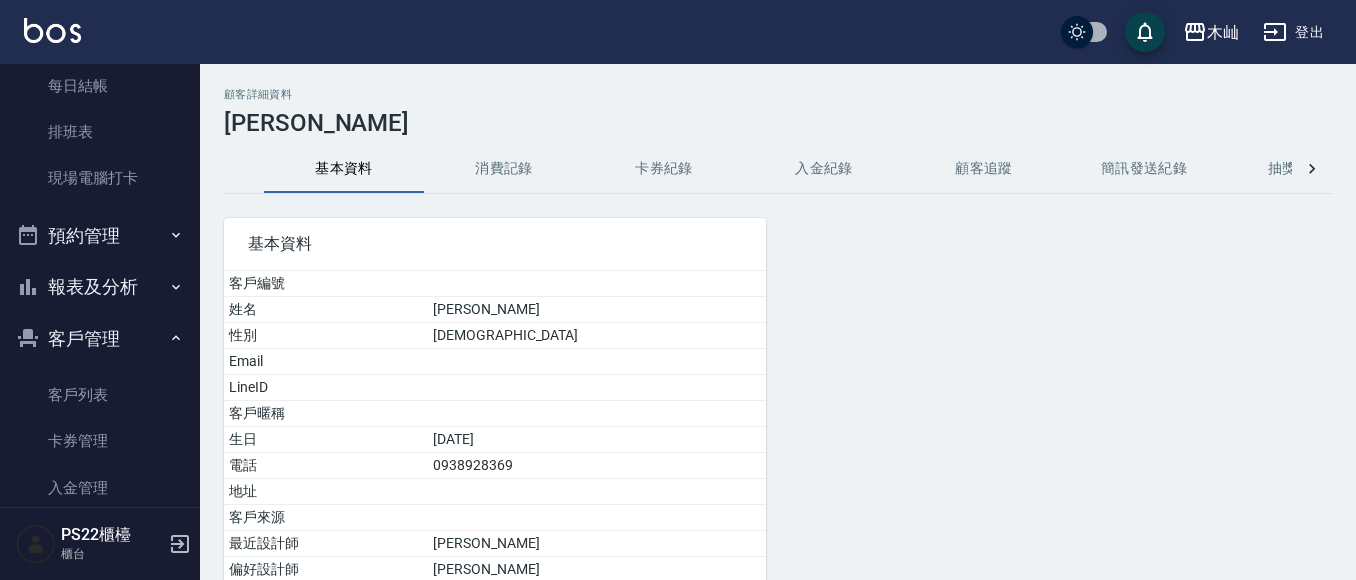 click on "消費記錄" at bounding box center (504, 169) 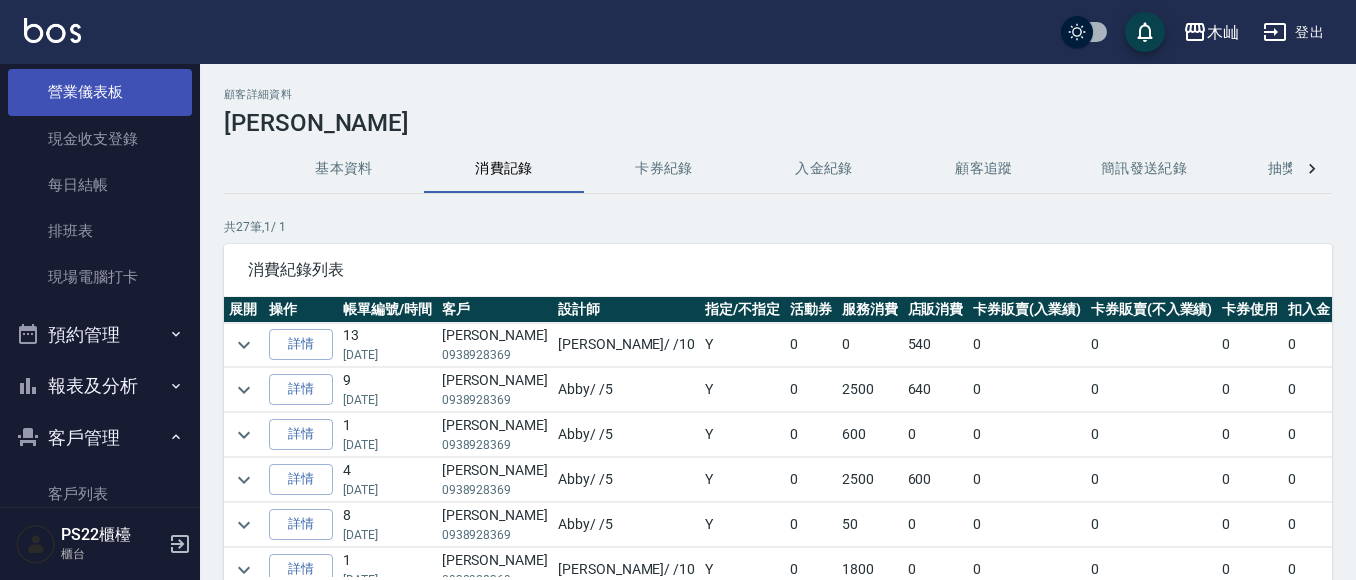 scroll, scrollTop: 0, scrollLeft: 0, axis: both 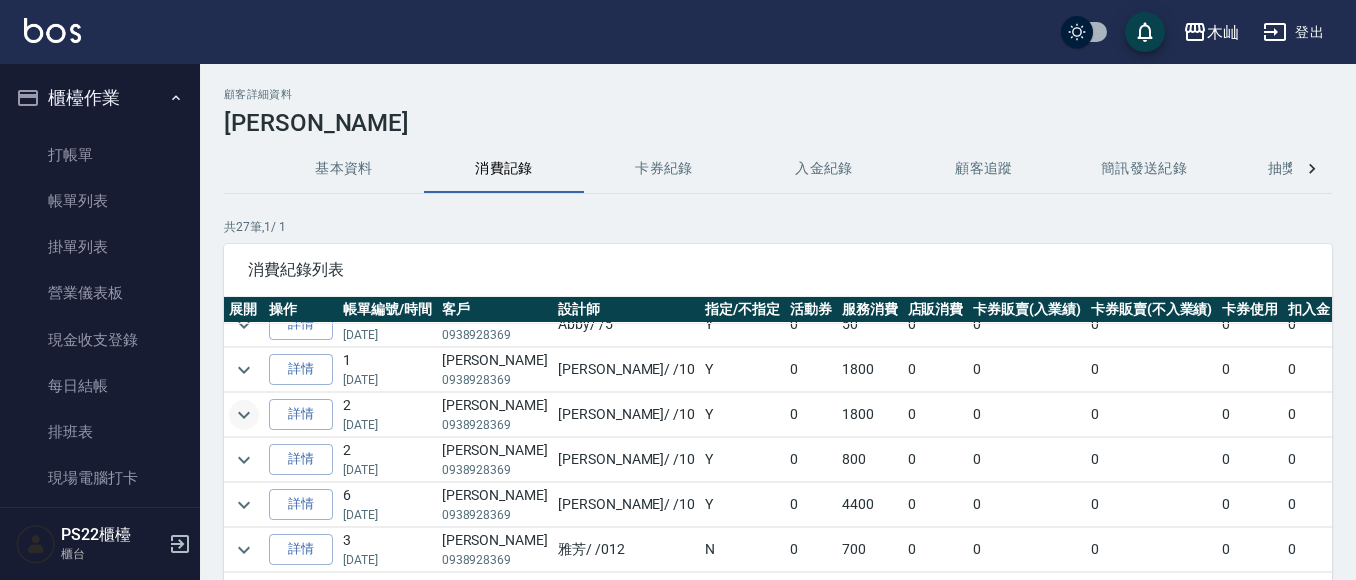 click 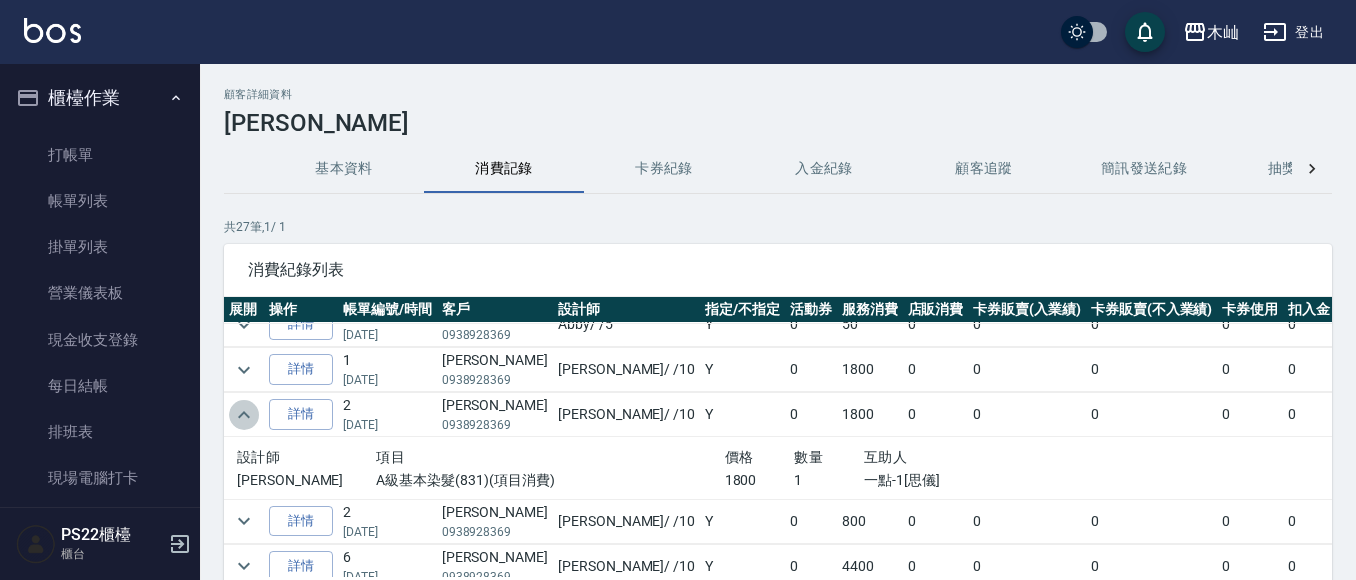 click 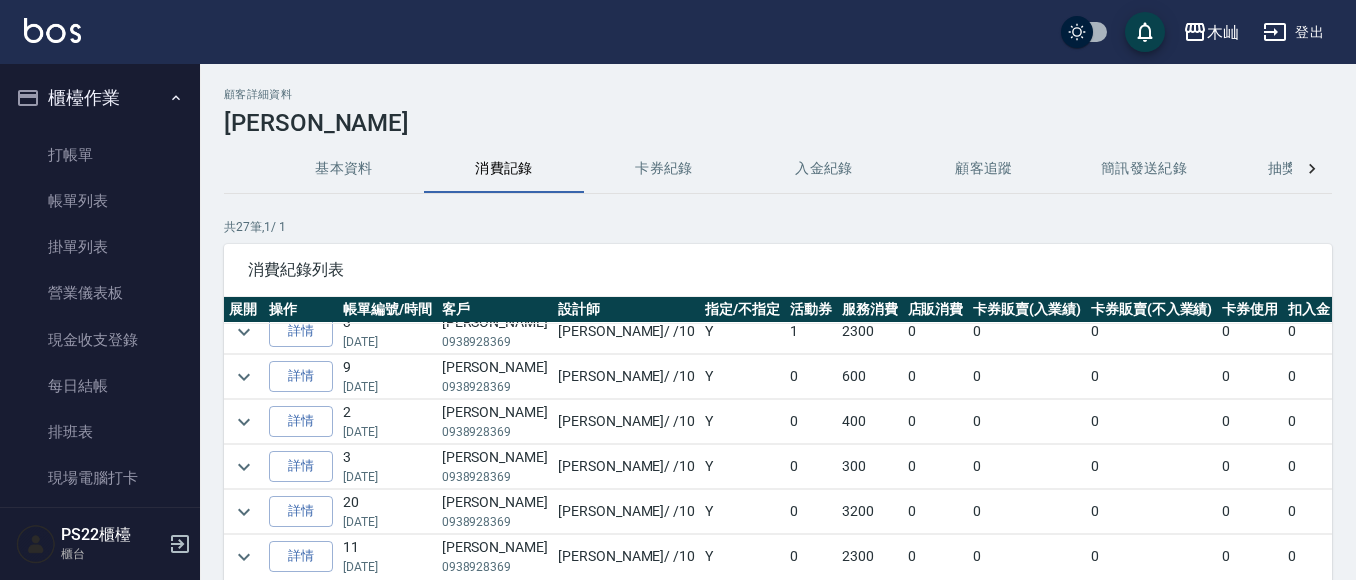 scroll, scrollTop: 500, scrollLeft: 0, axis: vertical 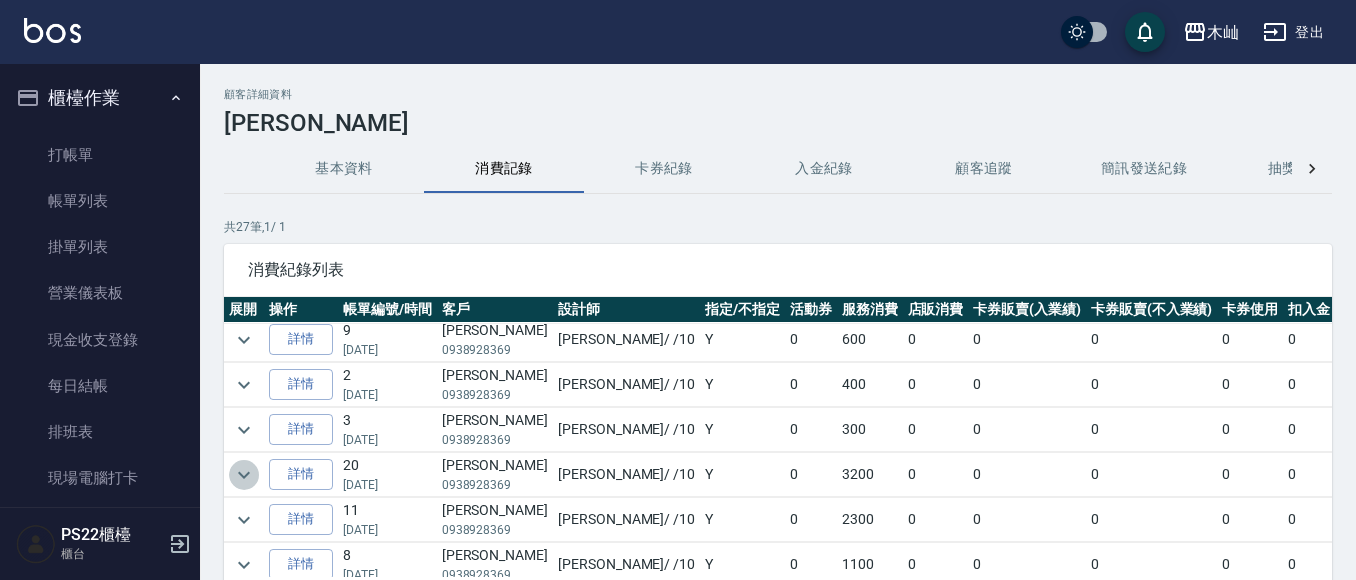 click 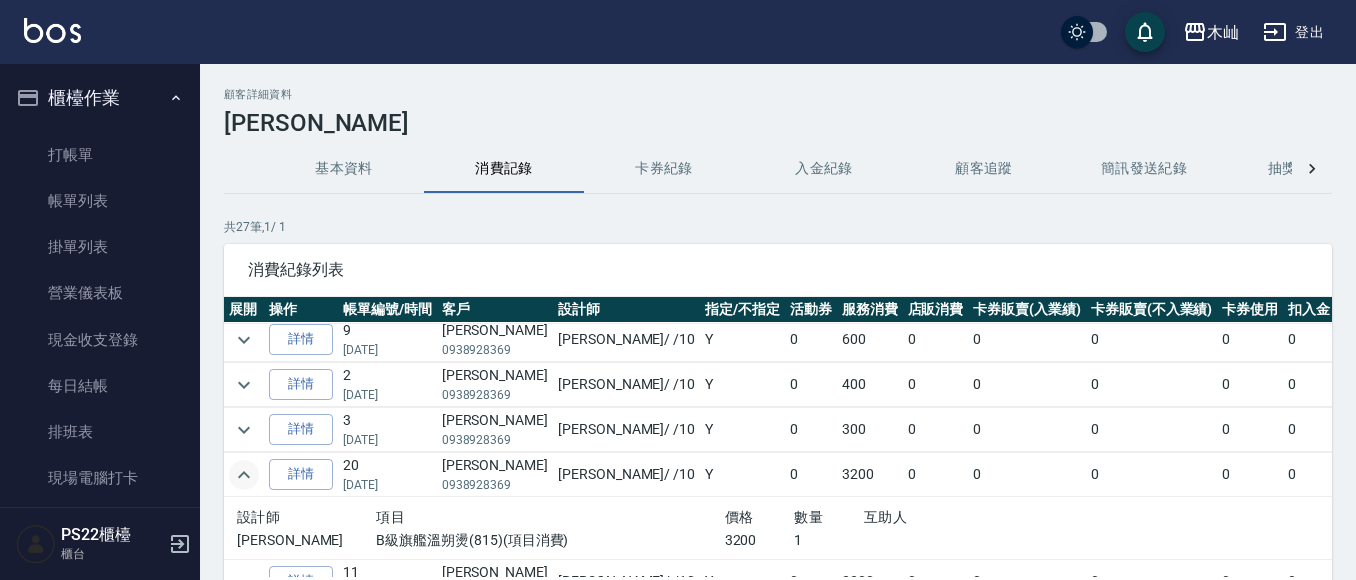 click 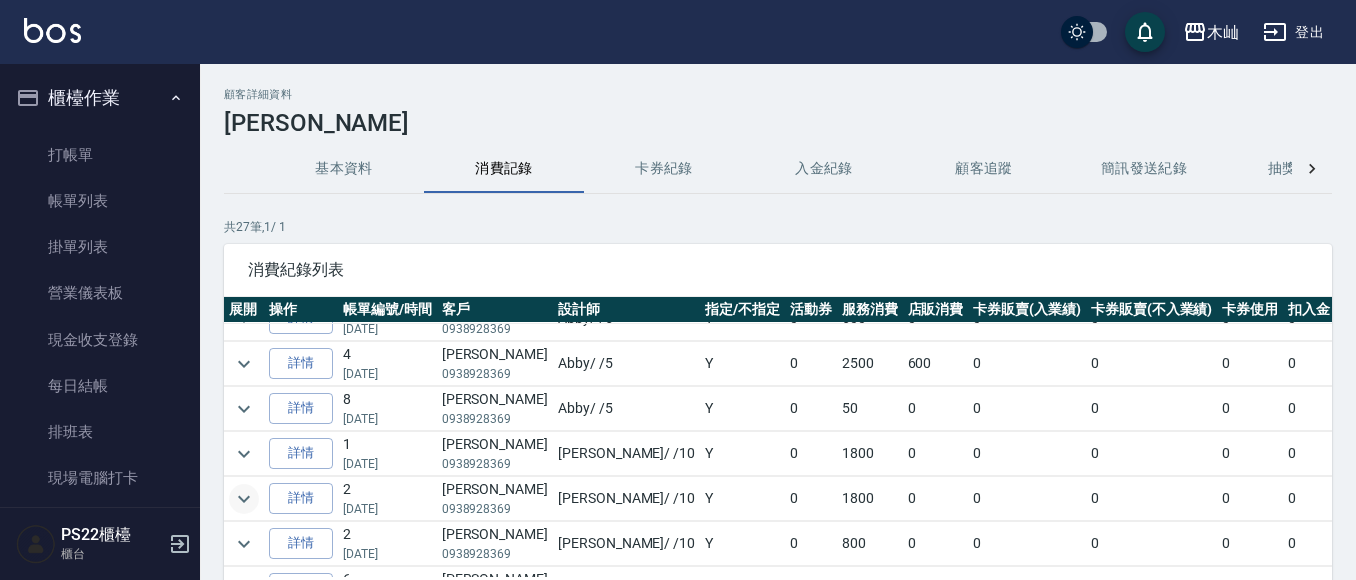 scroll, scrollTop: 100, scrollLeft: 0, axis: vertical 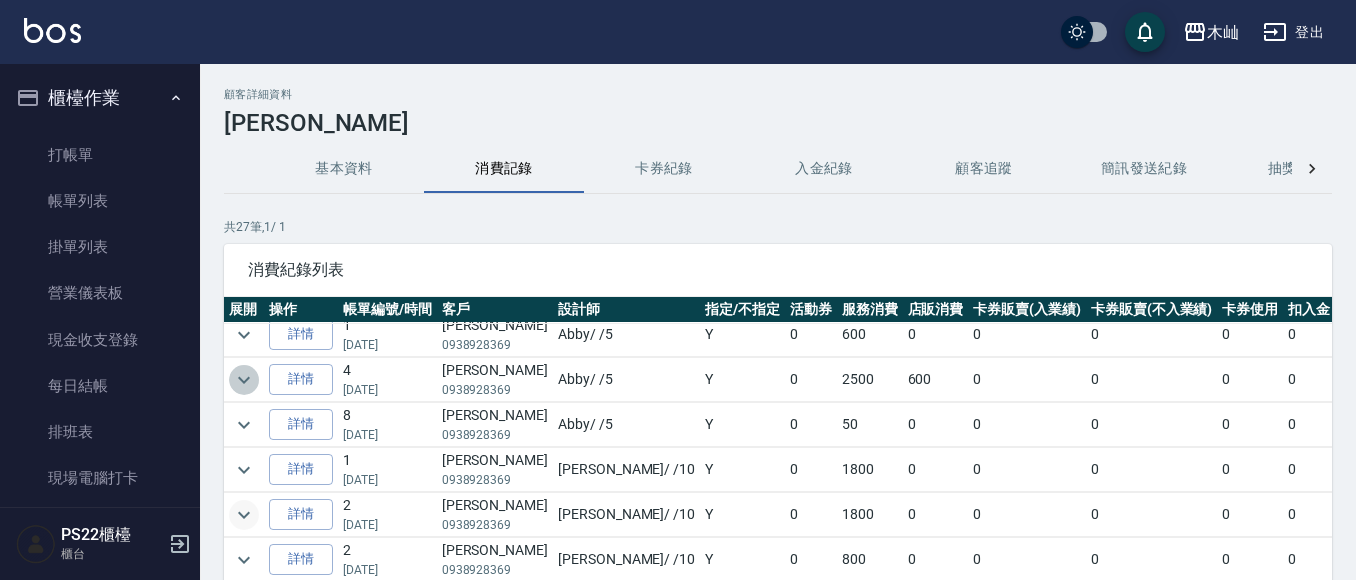 click 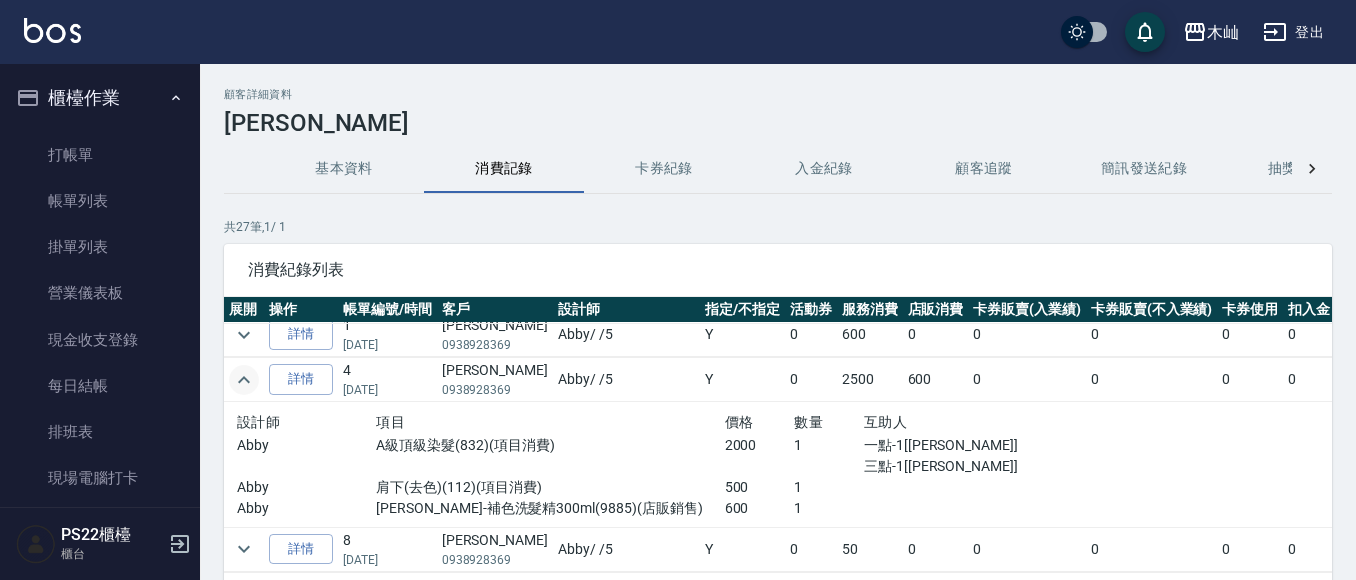 click 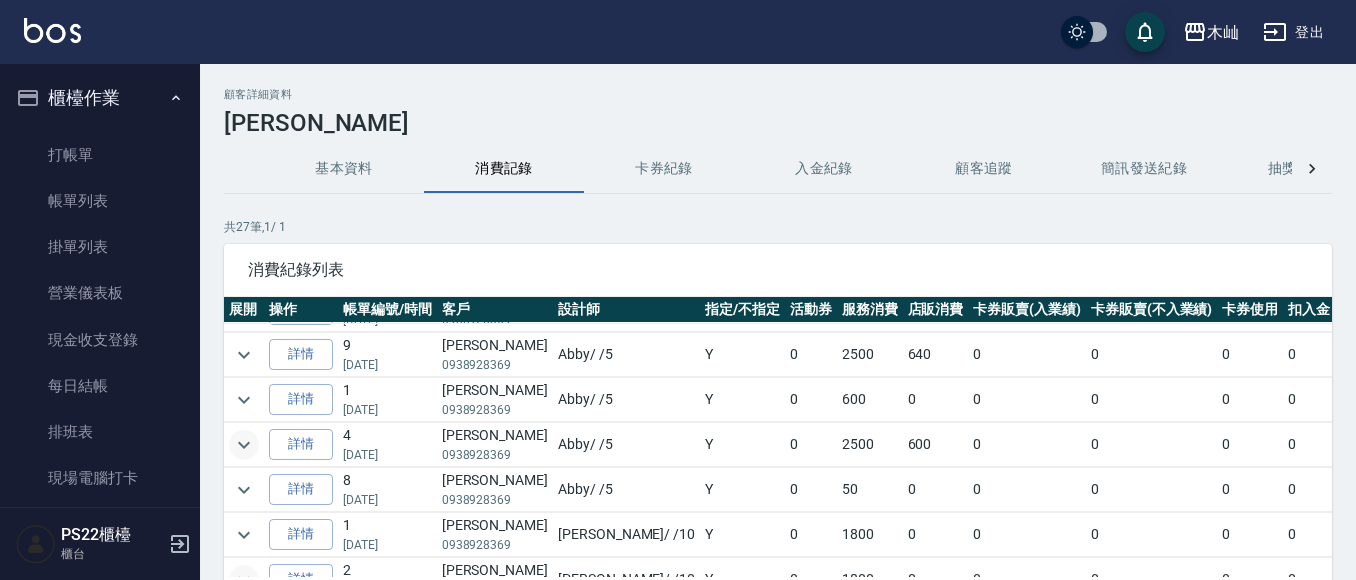 scroll, scrollTop: 0, scrollLeft: 0, axis: both 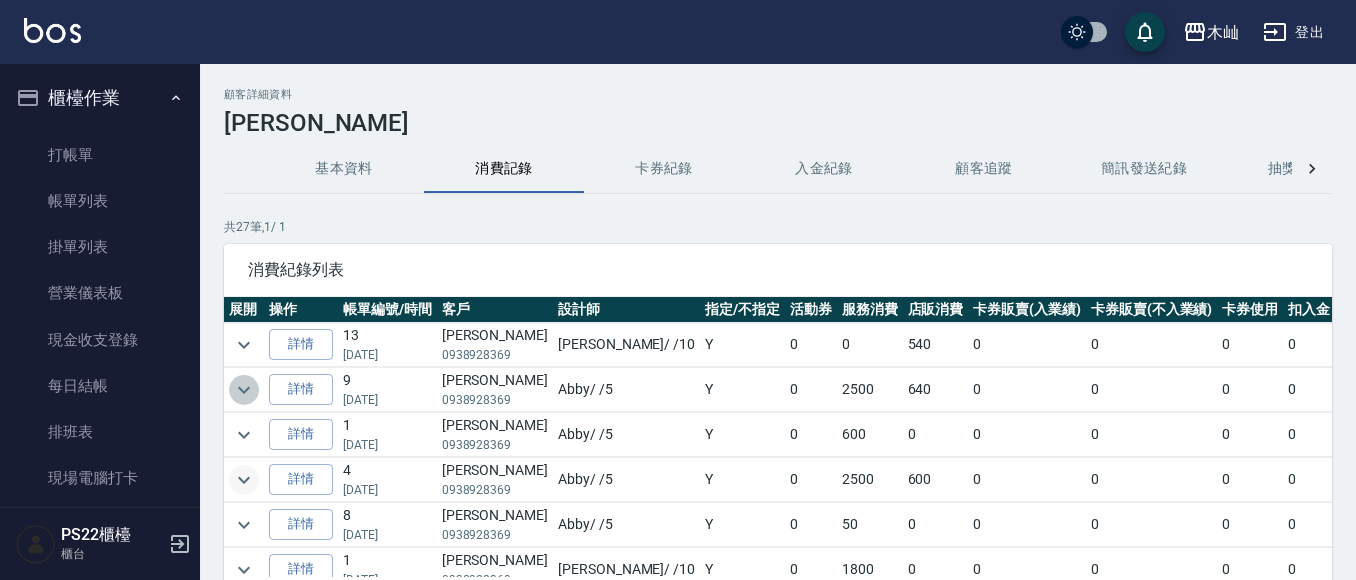 click 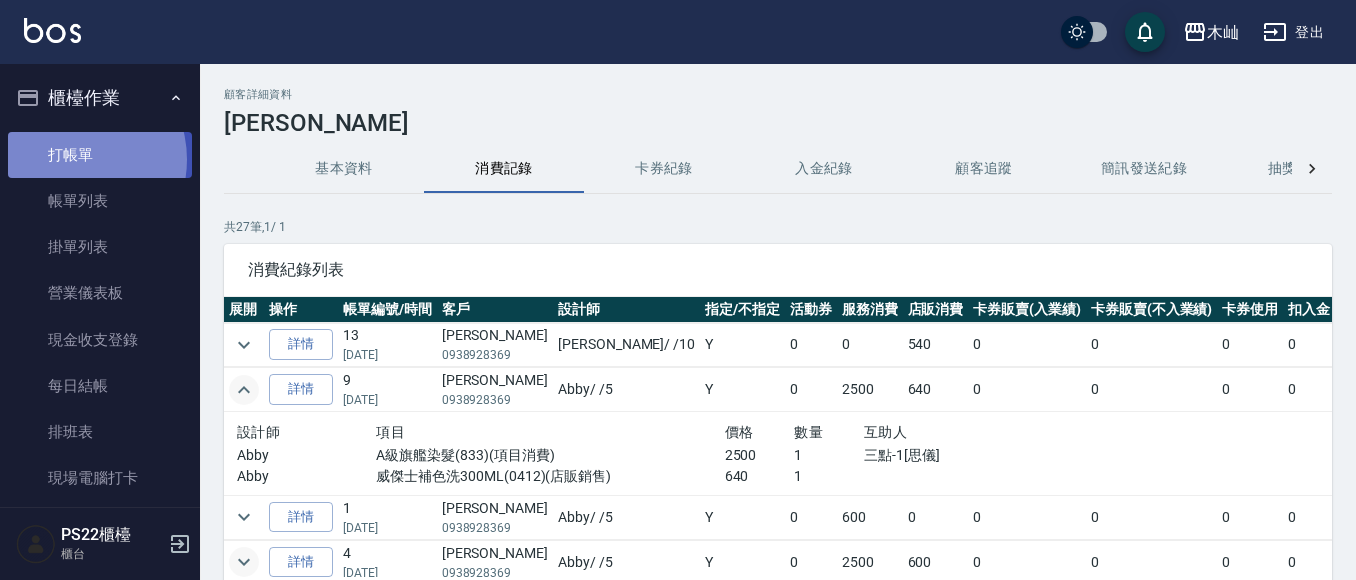 click on "打帳單" at bounding box center [100, 155] 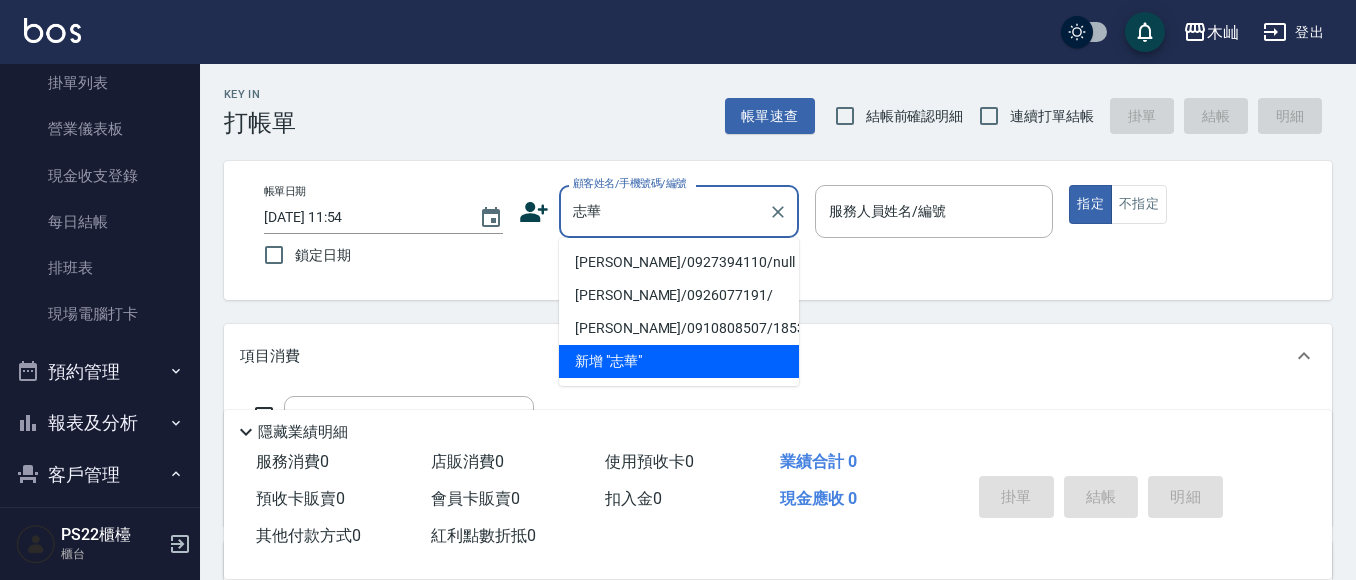 scroll, scrollTop: 490, scrollLeft: 0, axis: vertical 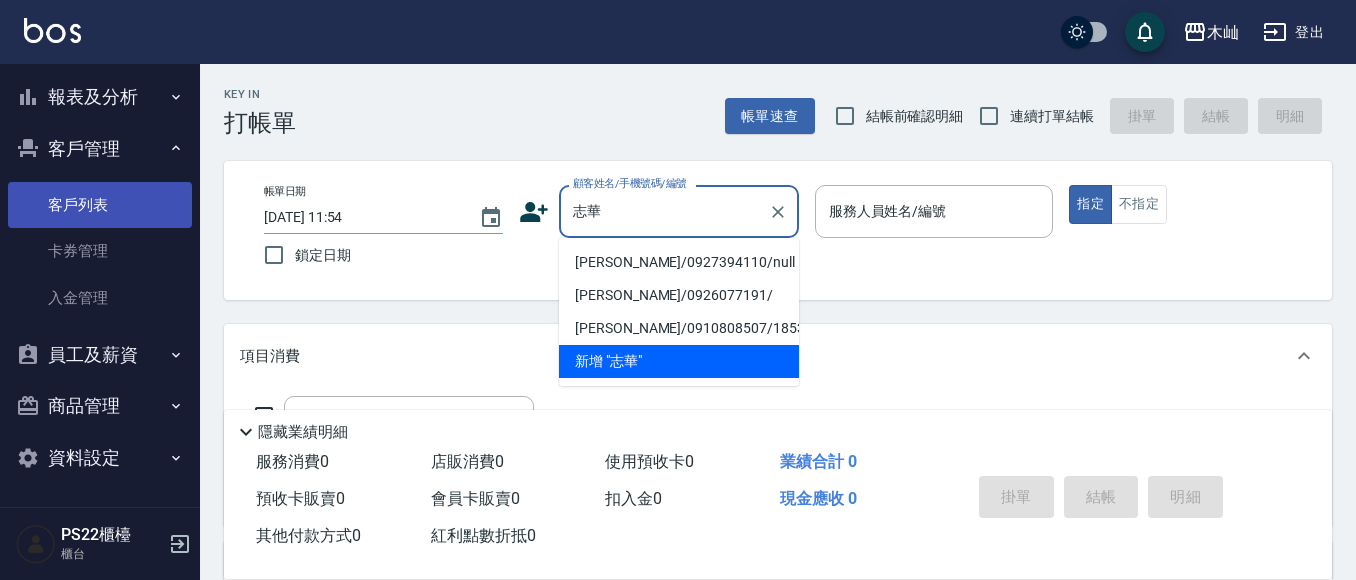 type on "志華" 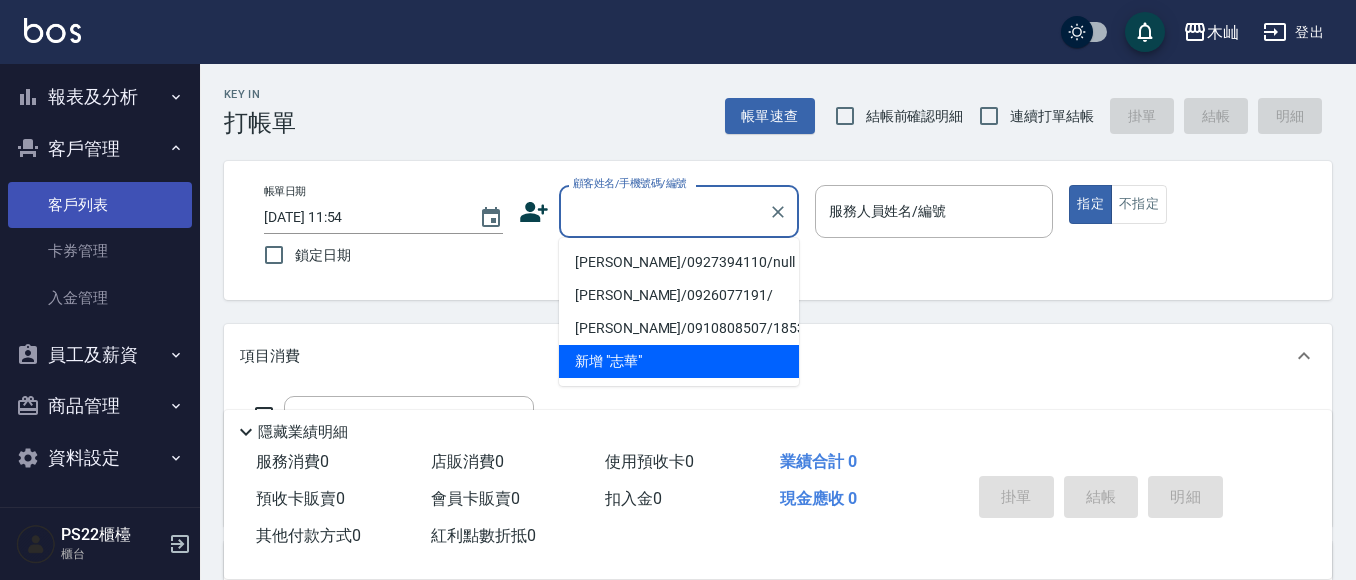click on "客戶列表" at bounding box center [100, 205] 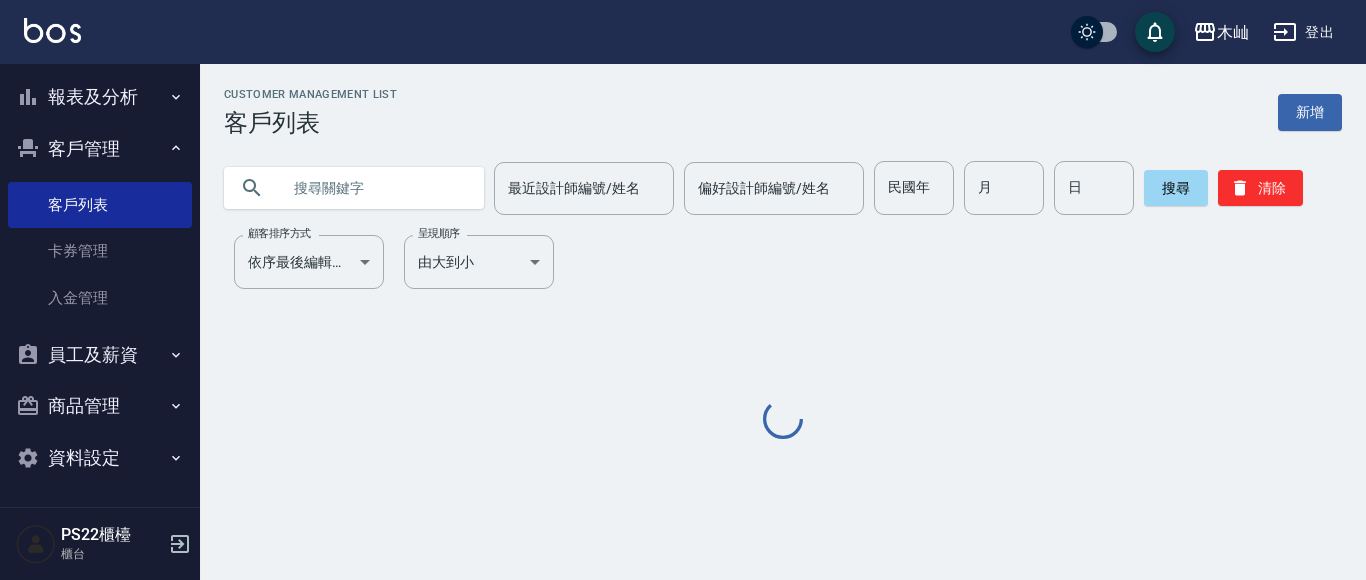 click at bounding box center [374, 188] 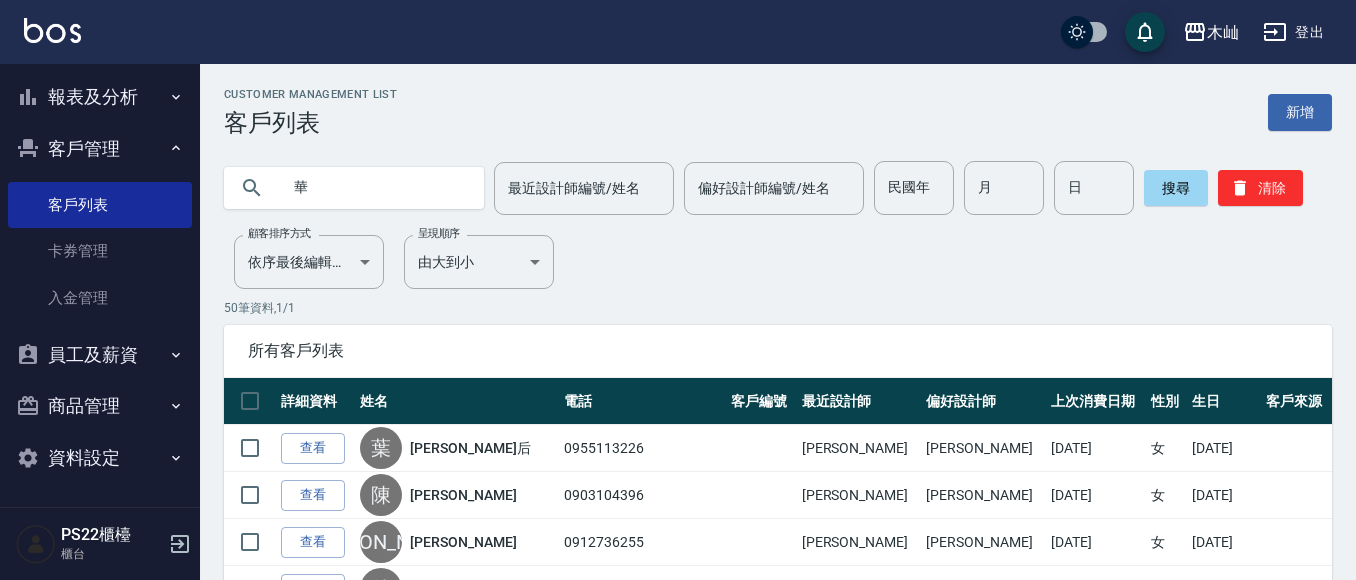 type on "華" 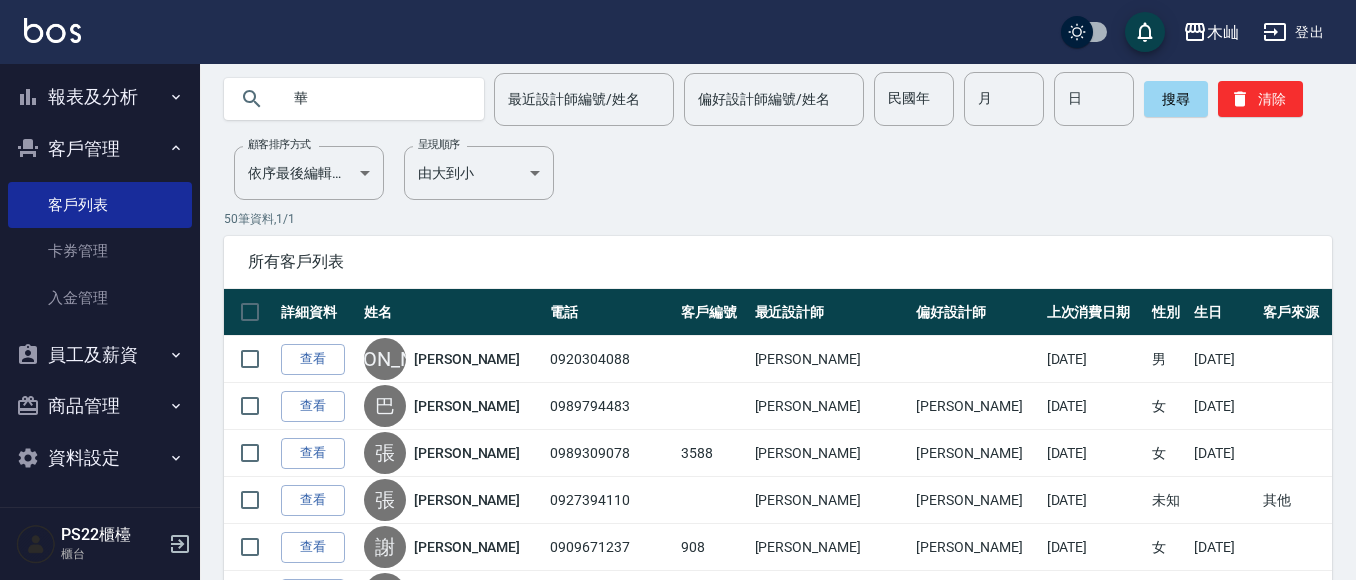 scroll, scrollTop: 200, scrollLeft: 0, axis: vertical 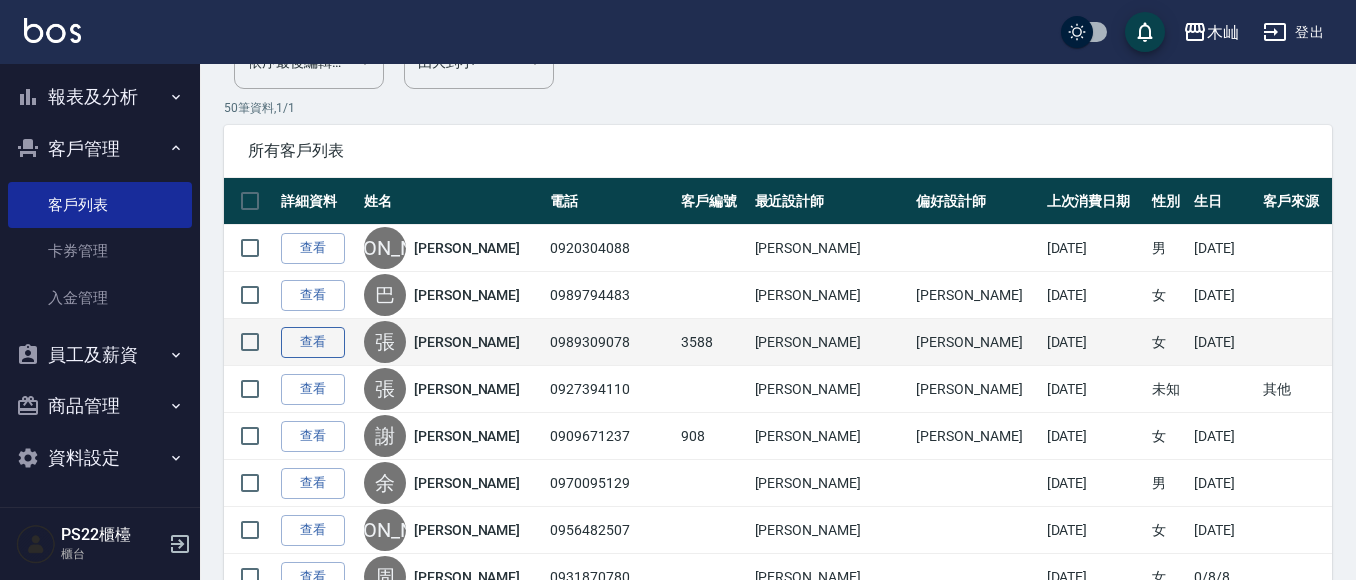 click on "查看" at bounding box center (313, 342) 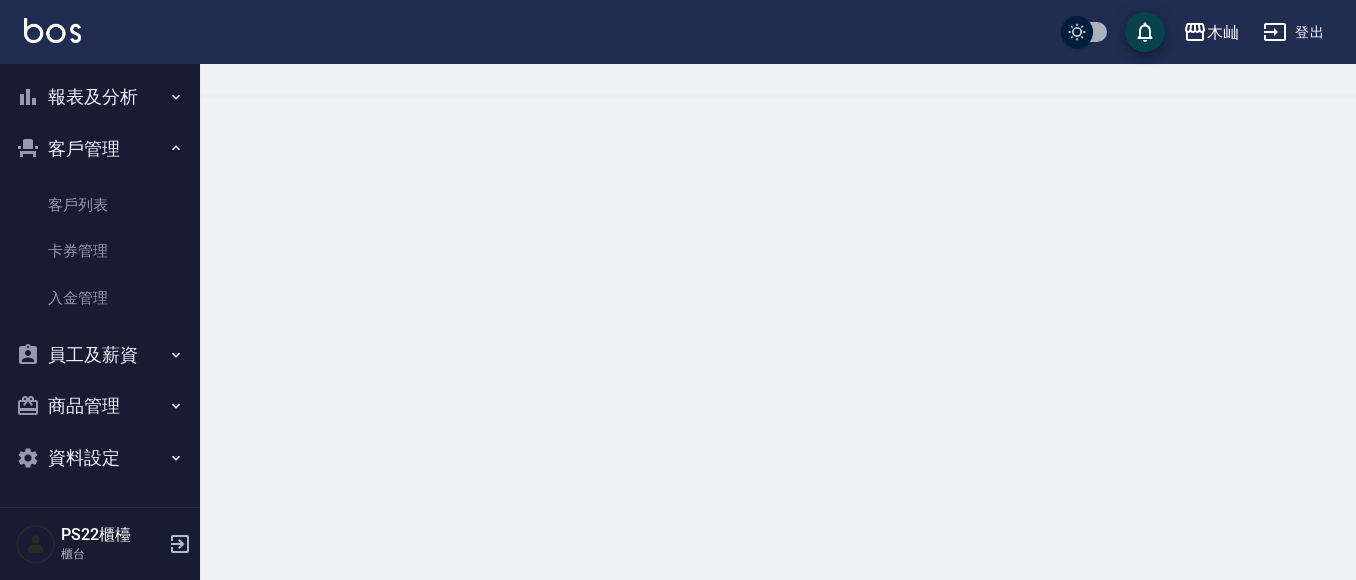 scroll, scrollTop: 0, scrollLeft: 0, axis: both 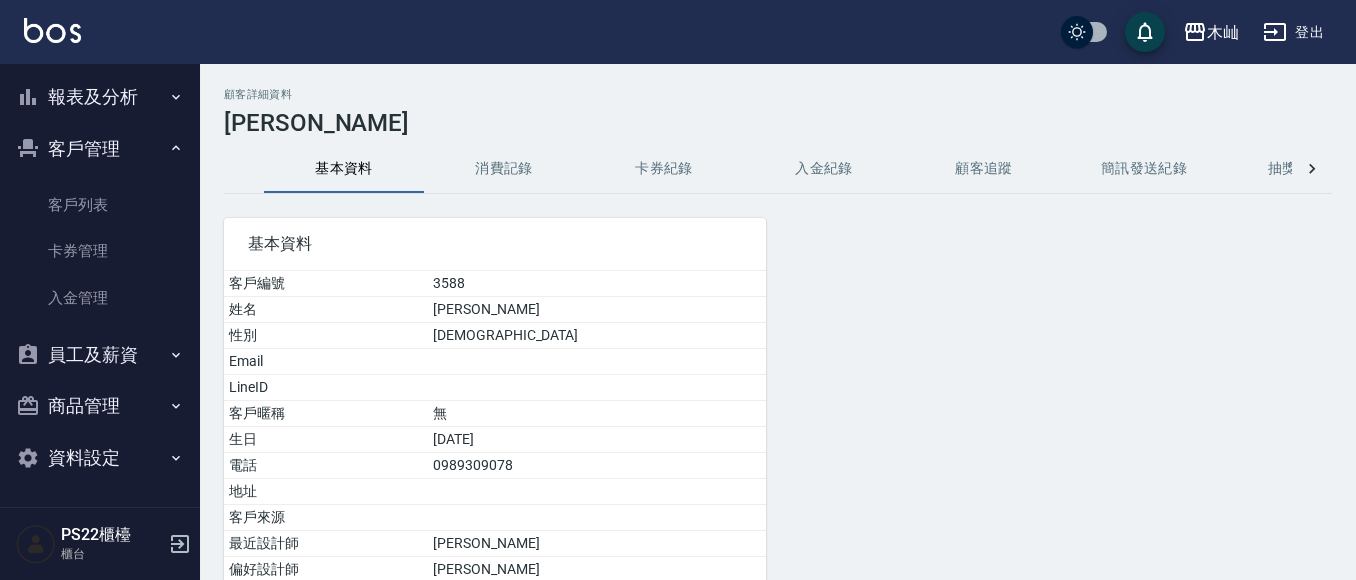 click on "消費記錄" at bounding box center (504, 169) 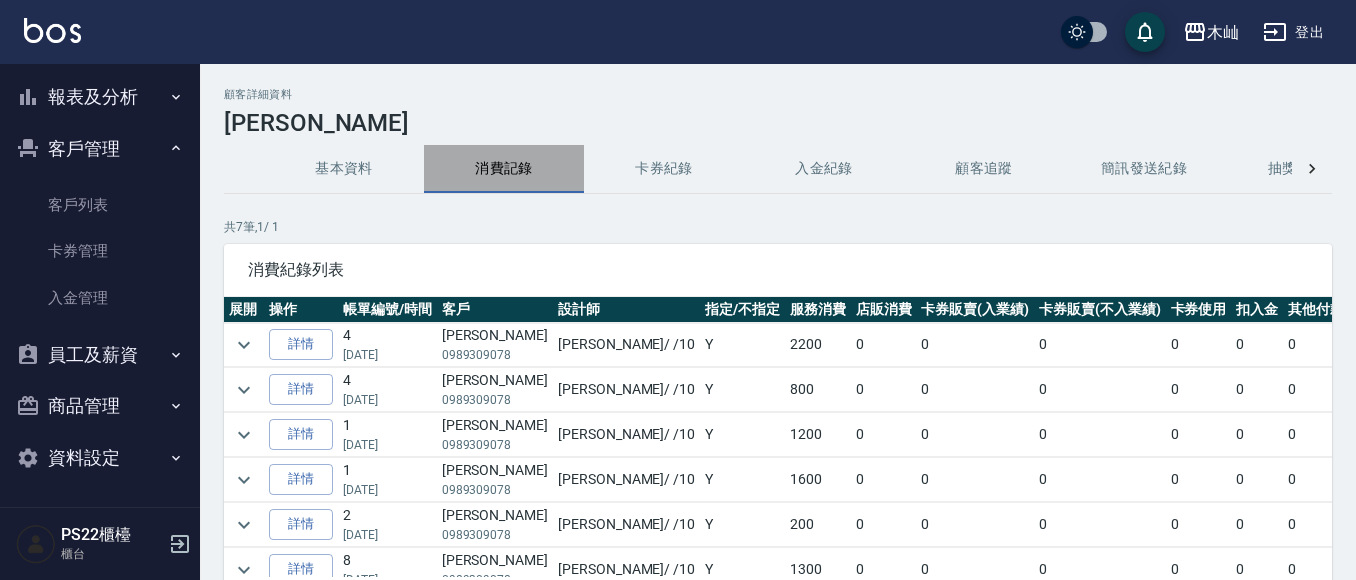click on "消費記錄" at bounding box center [504, 169] 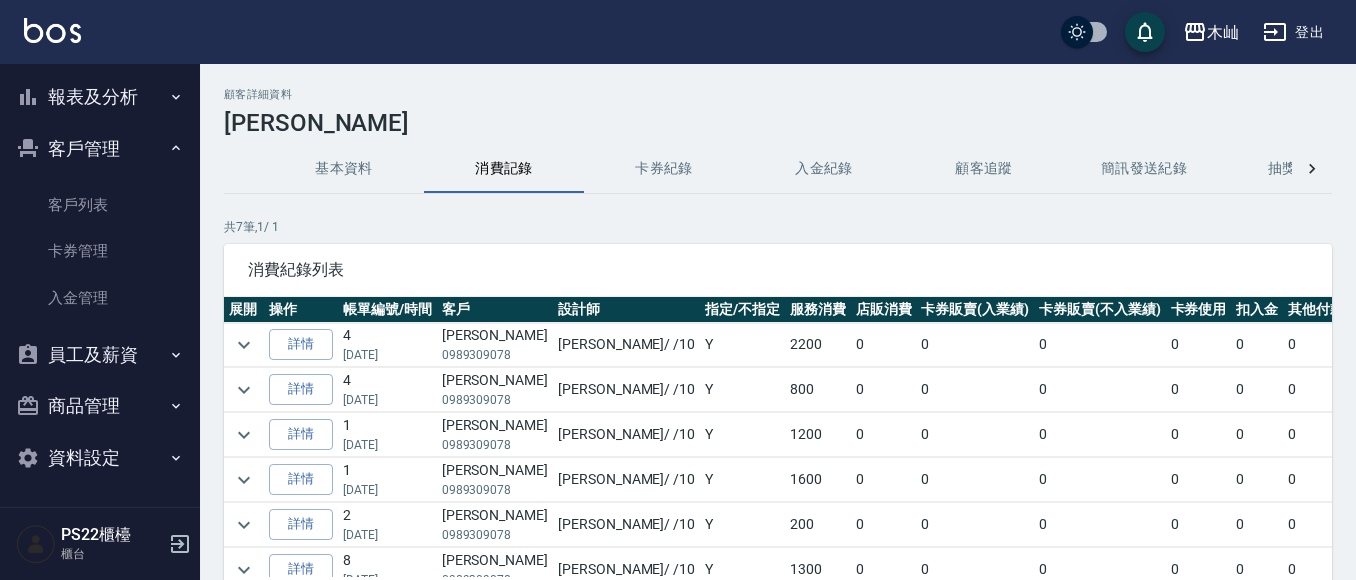 click at bounding box center (244, 390) 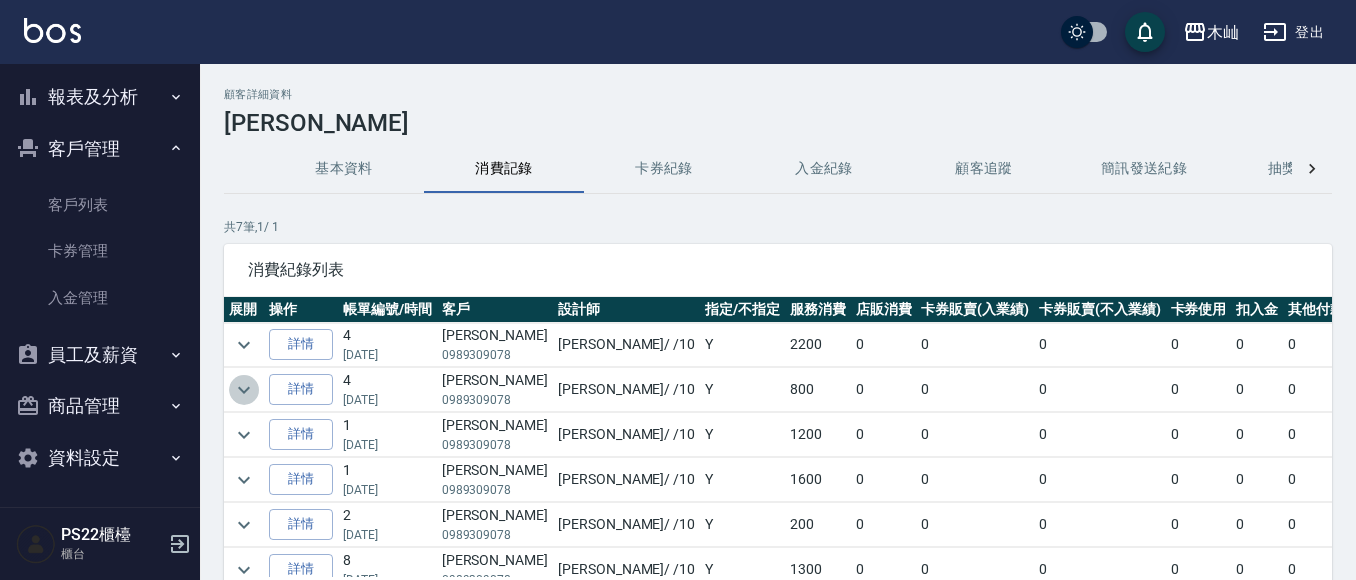 click 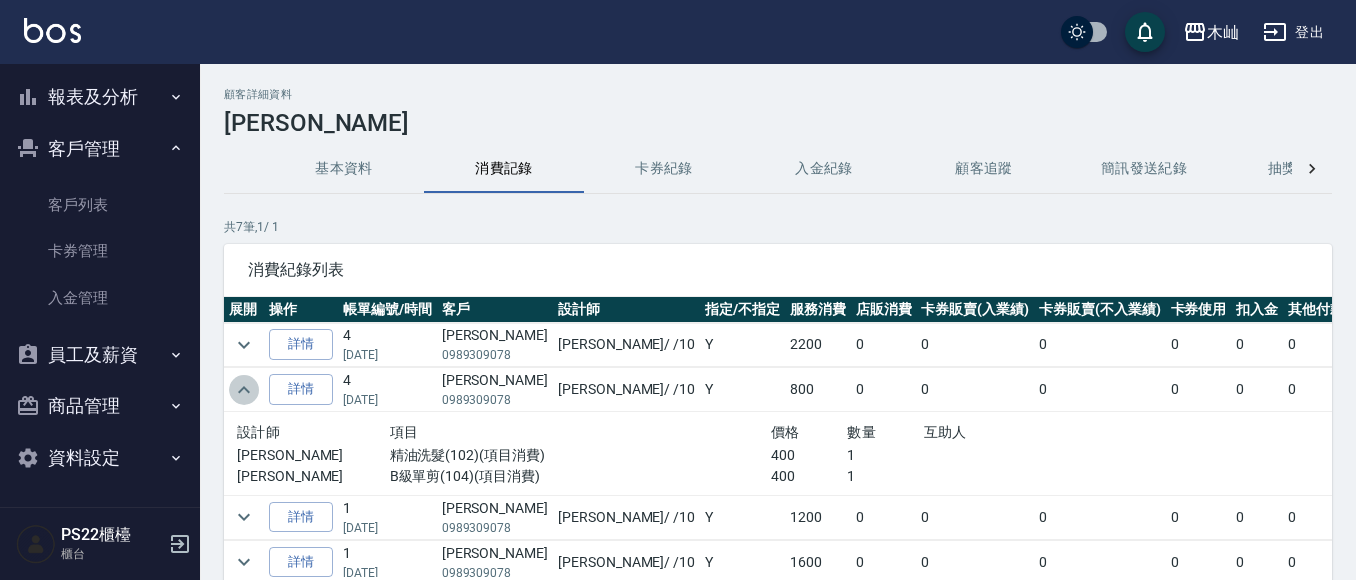 click 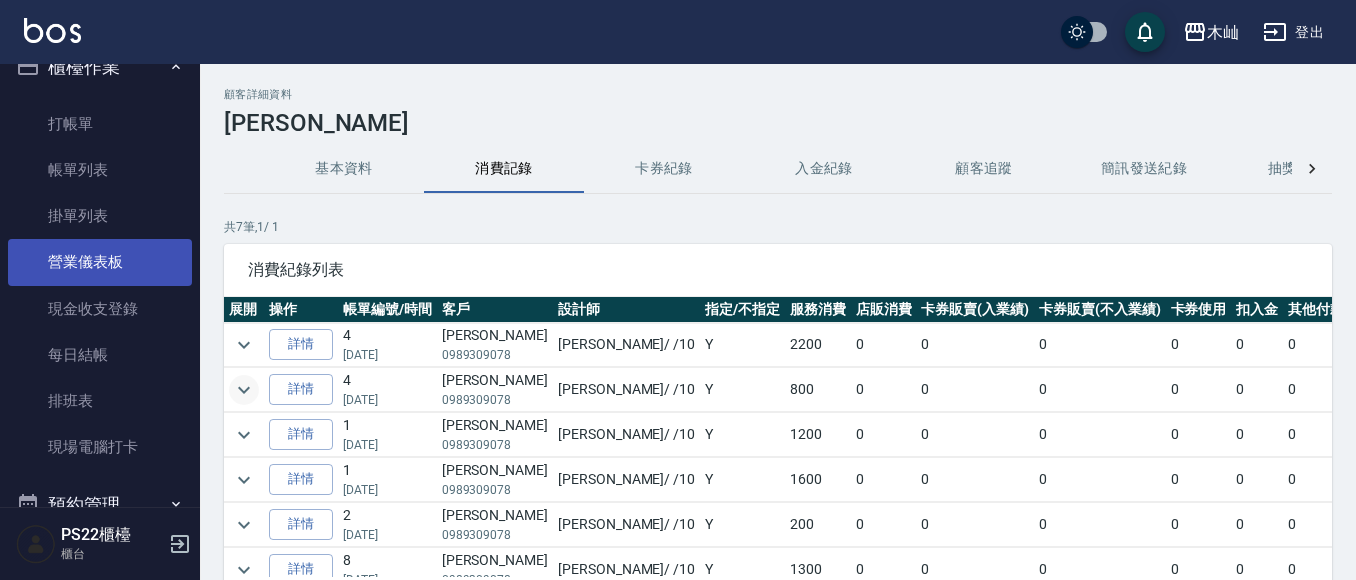 scroll, scrollTop: 0, scrollLeft: 0, axis: both 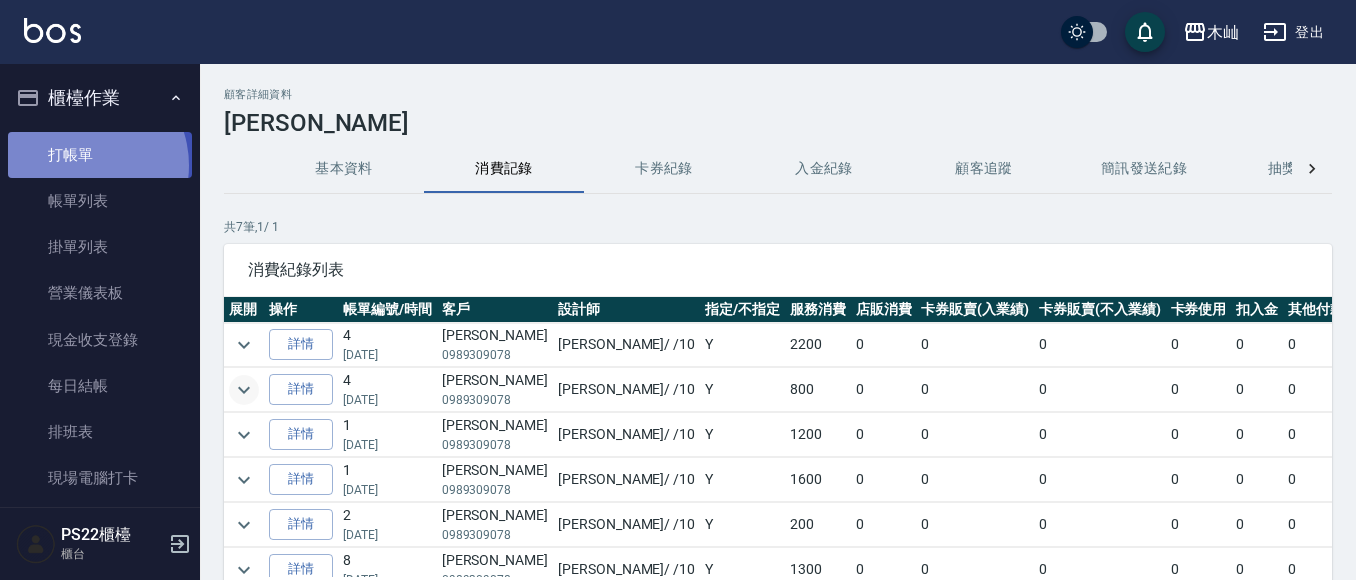 click on "打帳單" at bounding box center (100, 155) 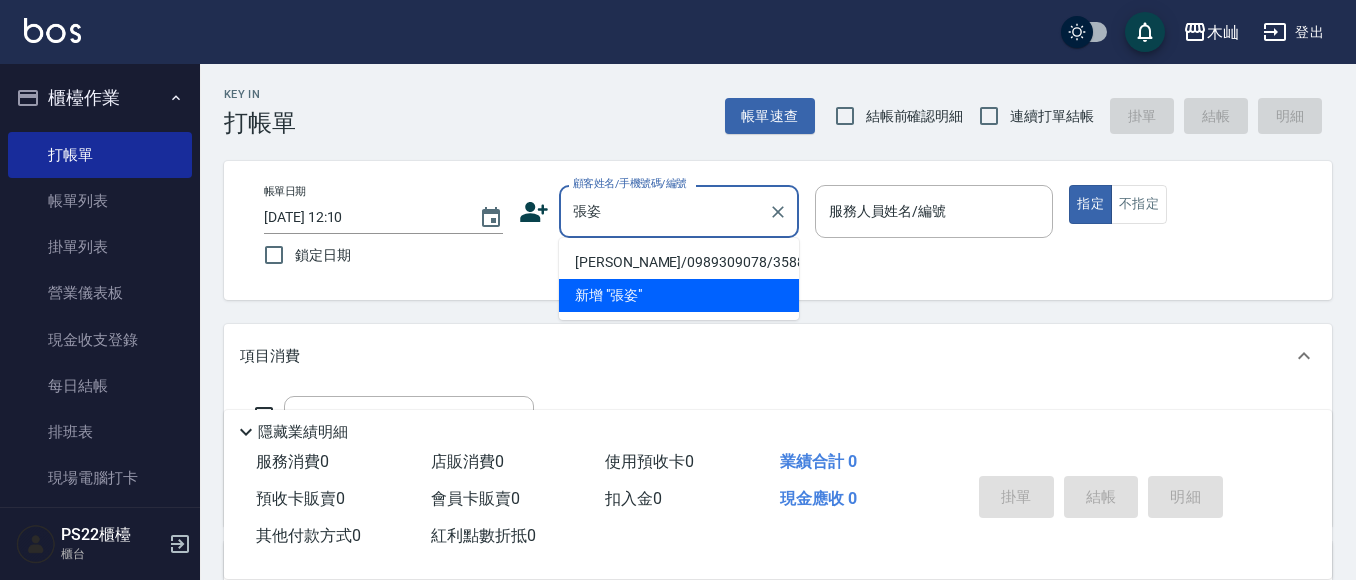click on "[PERSON_NAME]/0989309078/3588" at bounding box center (679, 262) 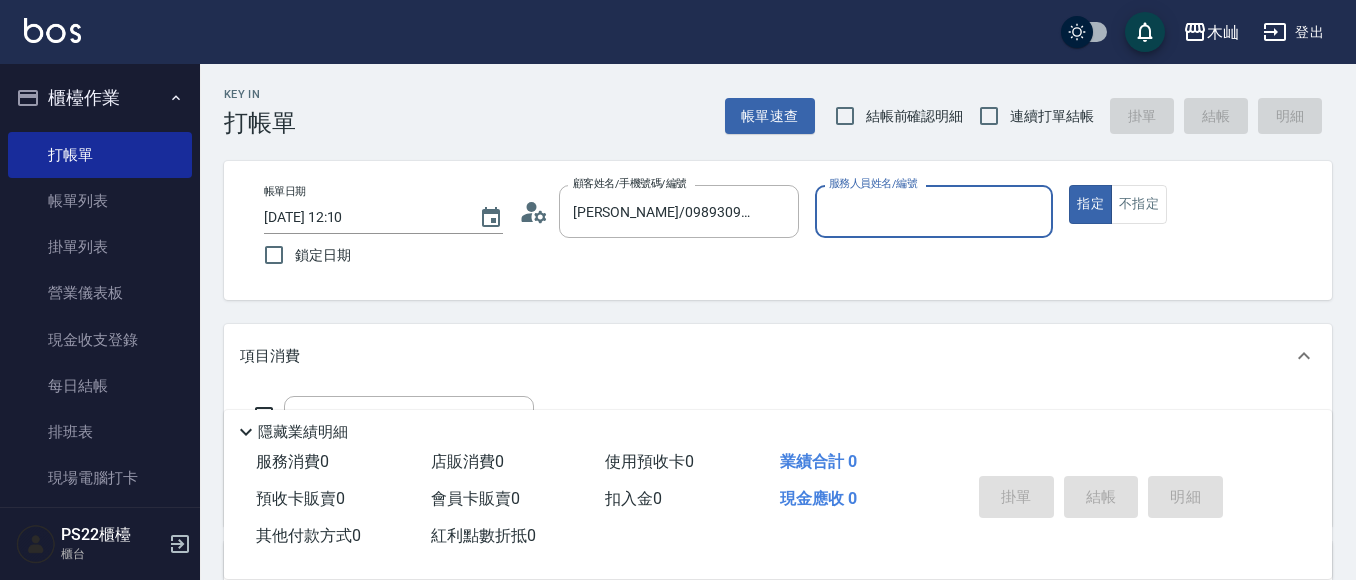 type on "小愛-10" 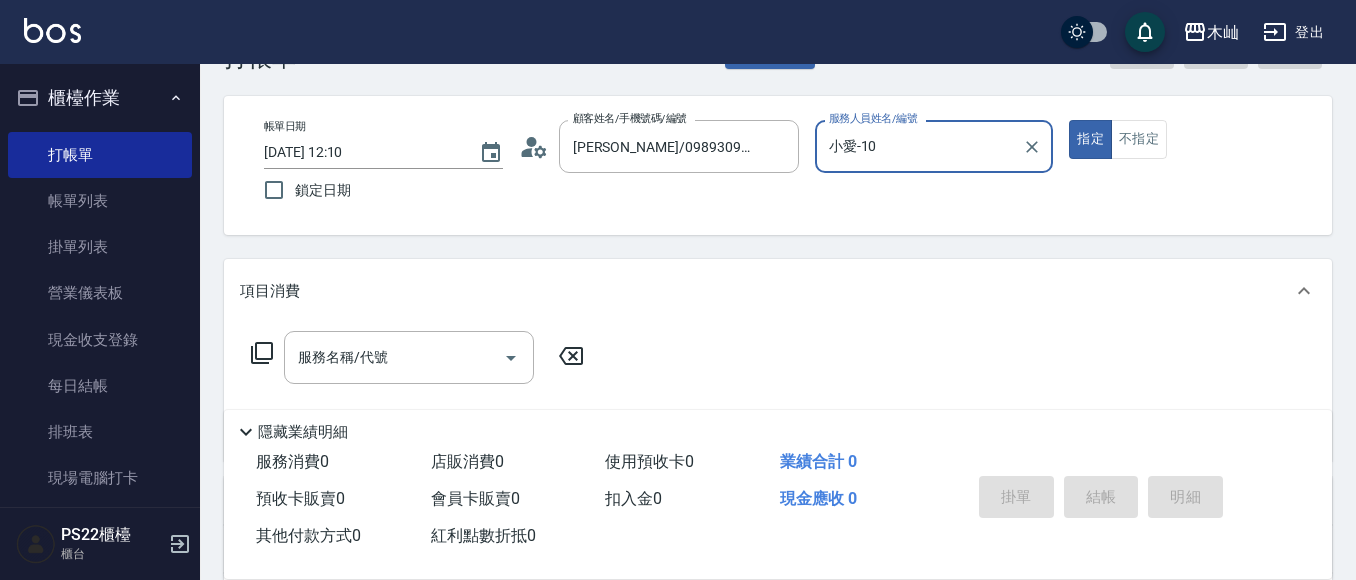 scroll, scrollTop: 100, scrollLeft: 0, axis: vertical 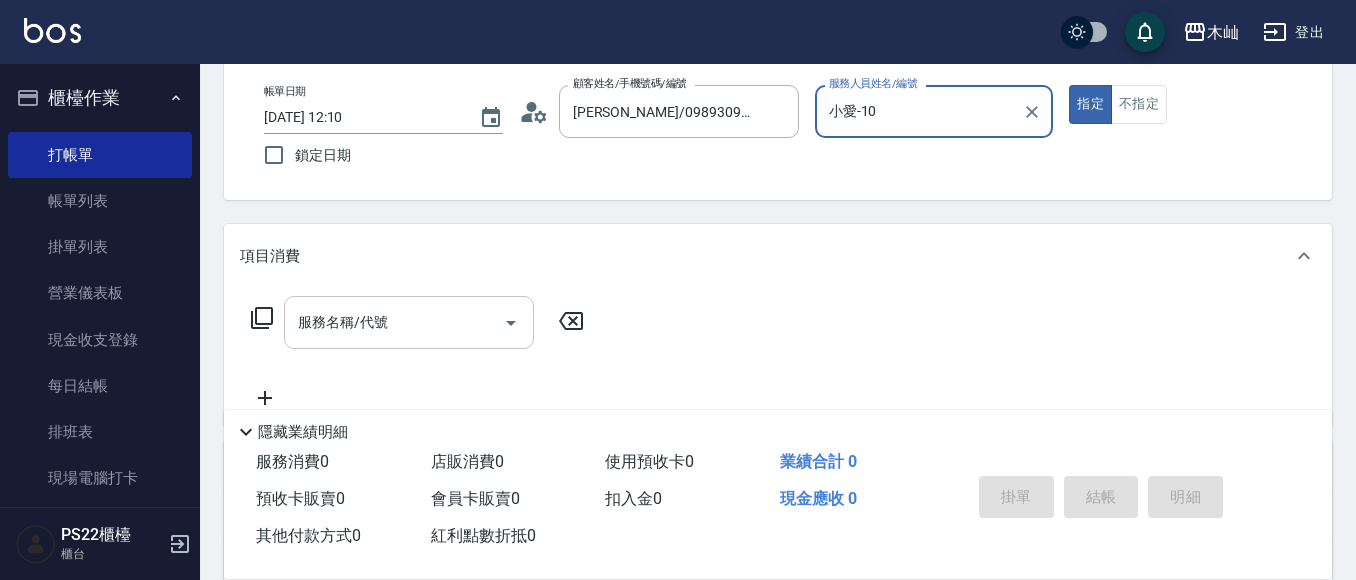 click on "服務名稱/代號" at bounding box center [394, 322] 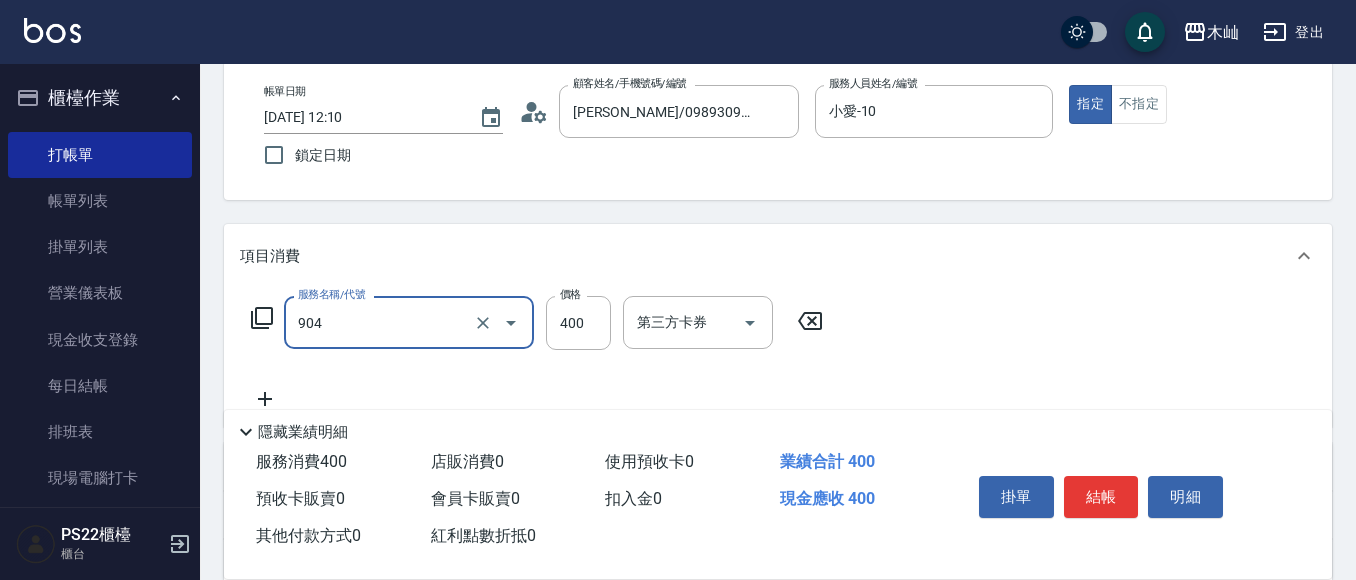 type on "精油洗+瞬護(904)" 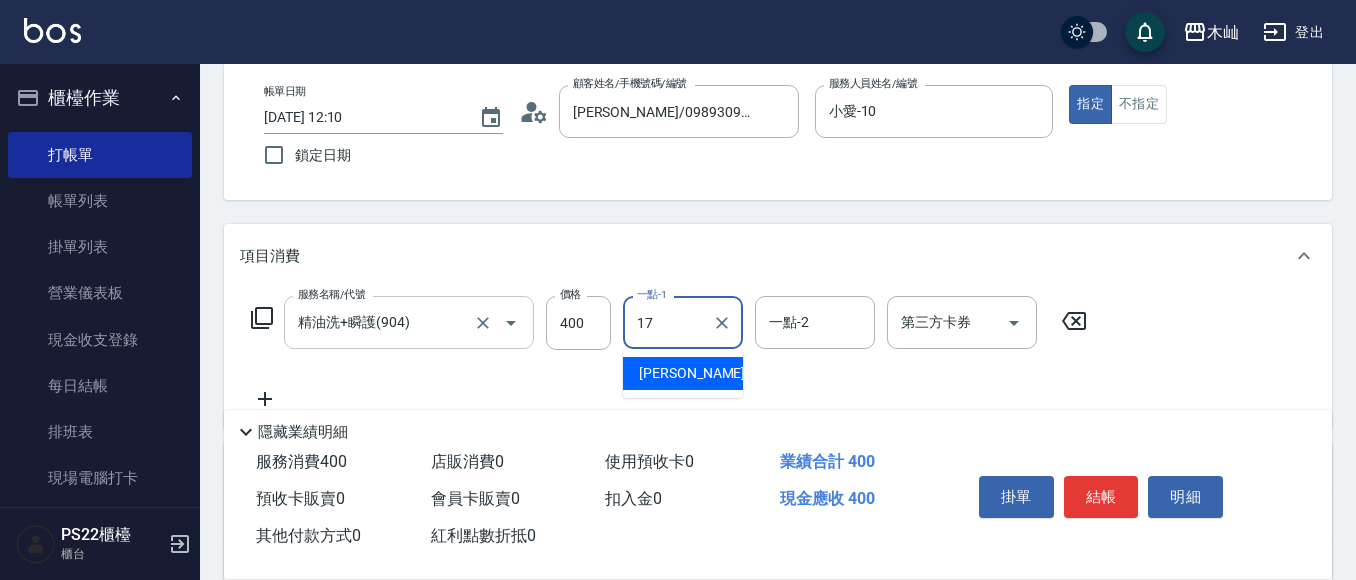 type on "[PERSON_NAME]-17" 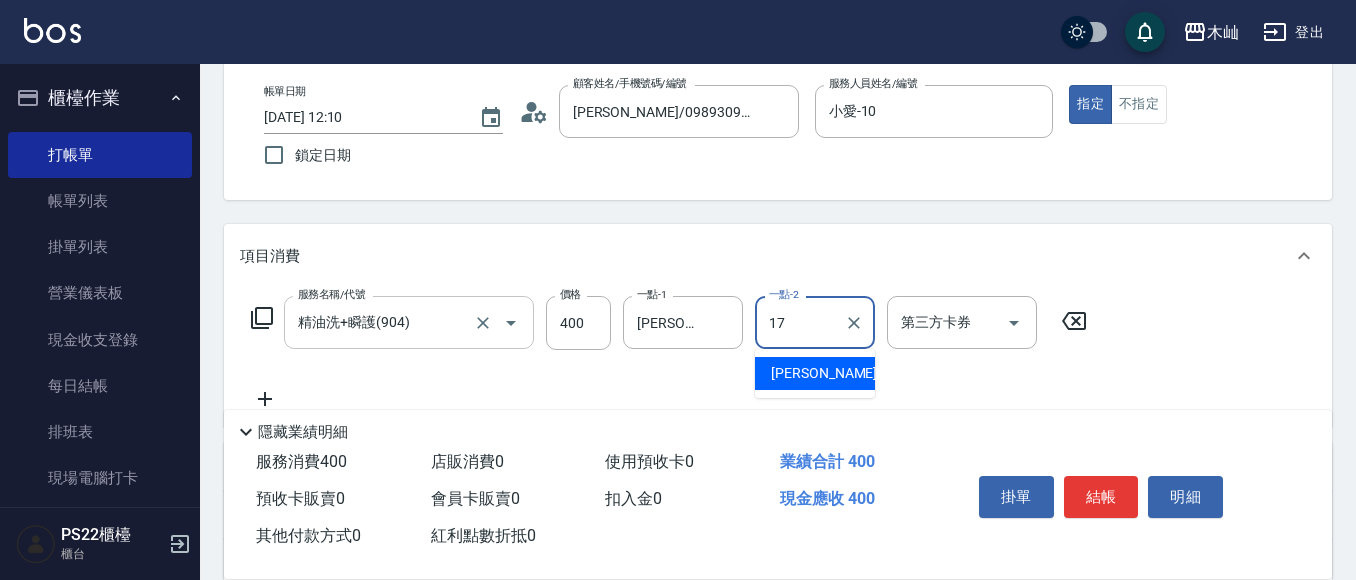 type on "[PERSON_NAME]-17" 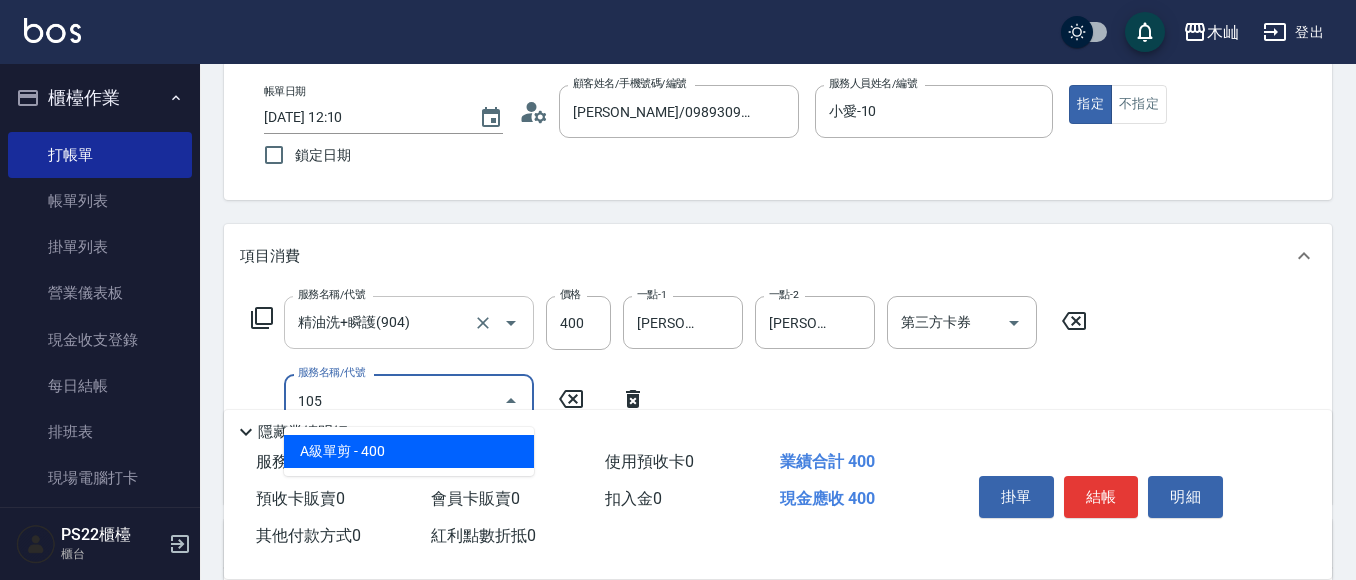 type on "A級單剪(105)" 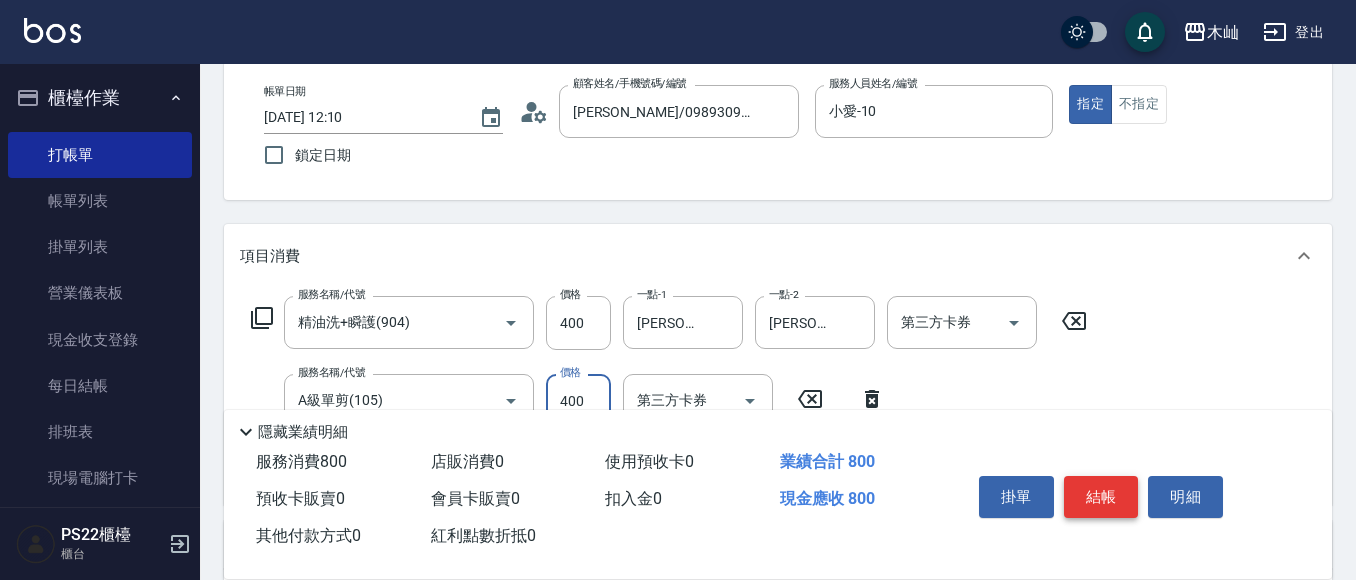 click on "結帳" at bounding box center [1101, 497] 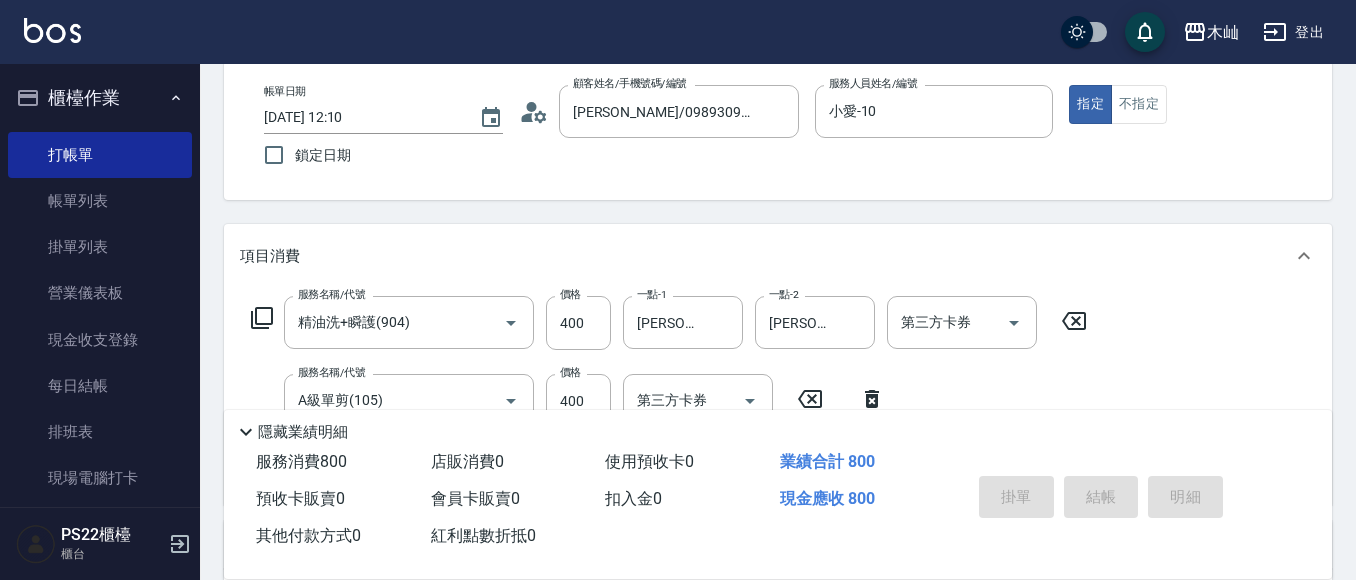 scroll, scrollTop: 0, scrollLeft: 0, axis: both 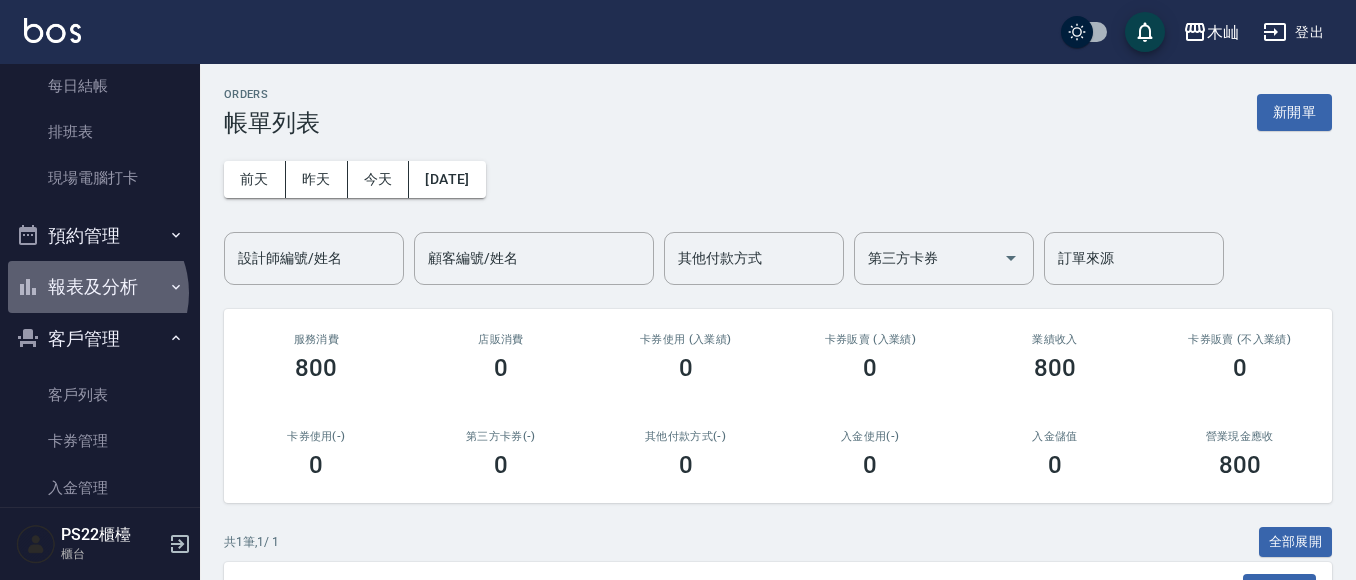 click on "報表及分析" at bounding box center [100, 287] 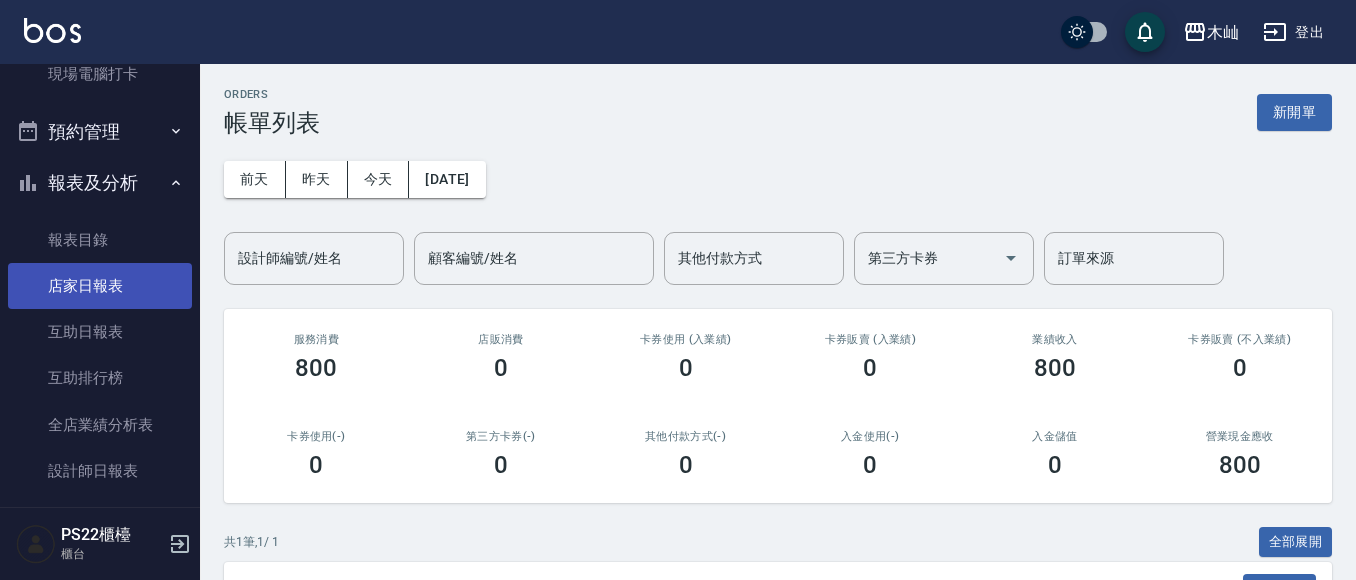 scroll, scrollTop: 600, scrollLeft: 0, axis: vertical 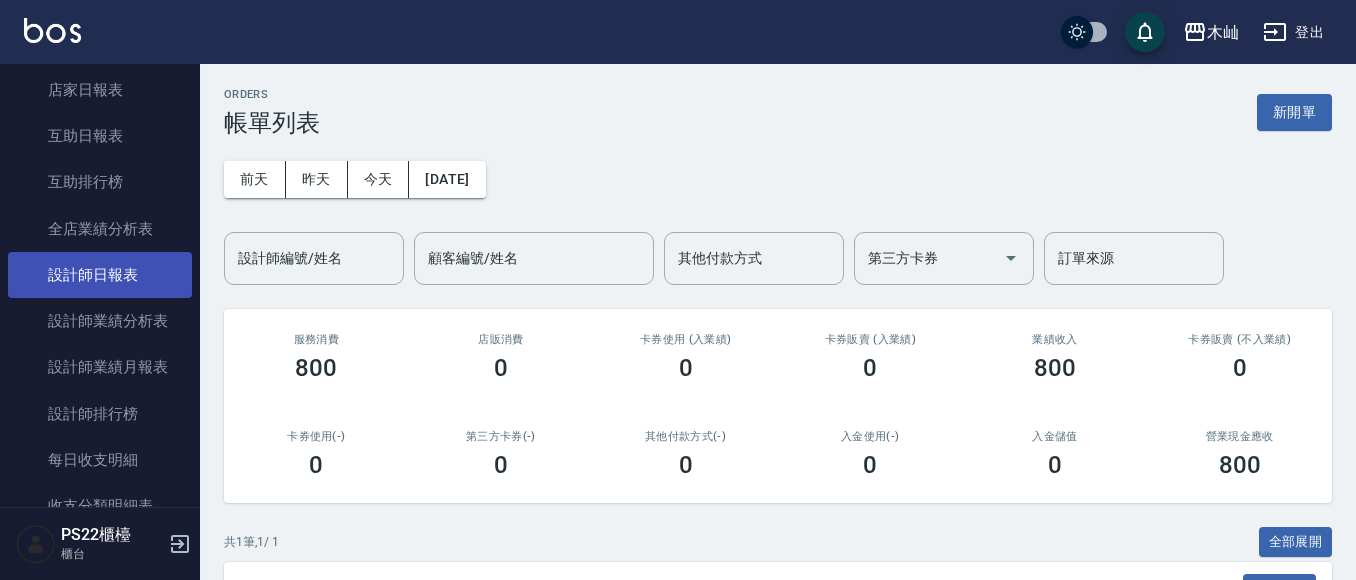 click on "設計師日報表" at bounding box center [100, 275] 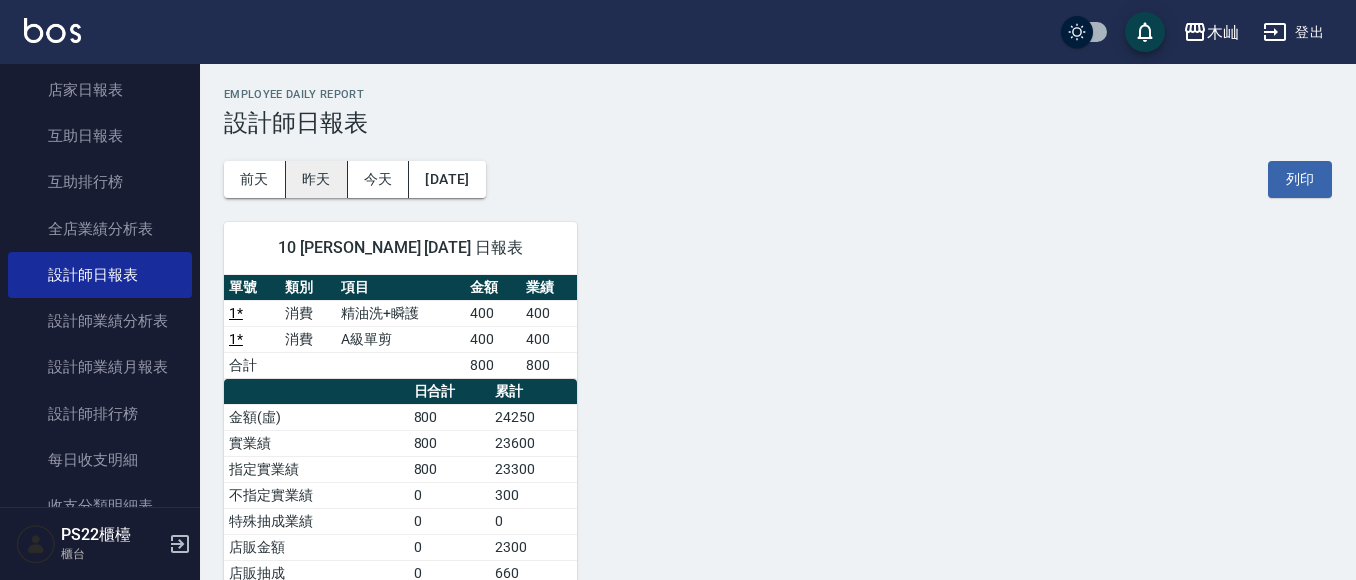 click on "昨天" at bounding box center [317, 179] 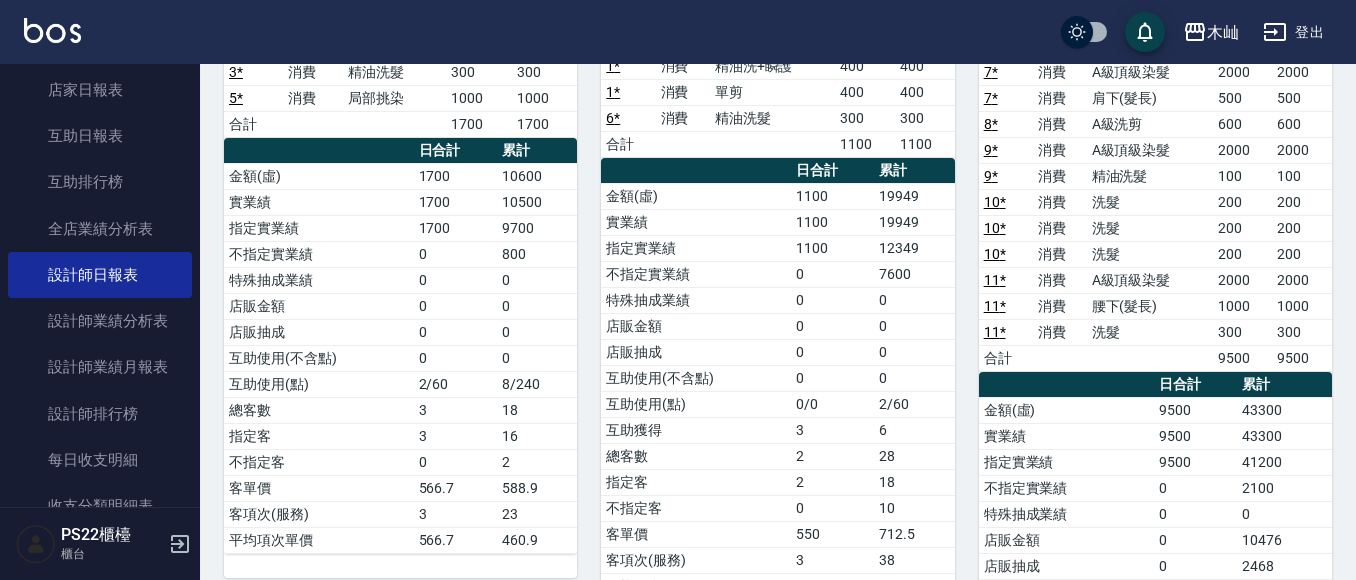 scroll, scrollTop: 300, scrollLeft: 0, axis: vertical 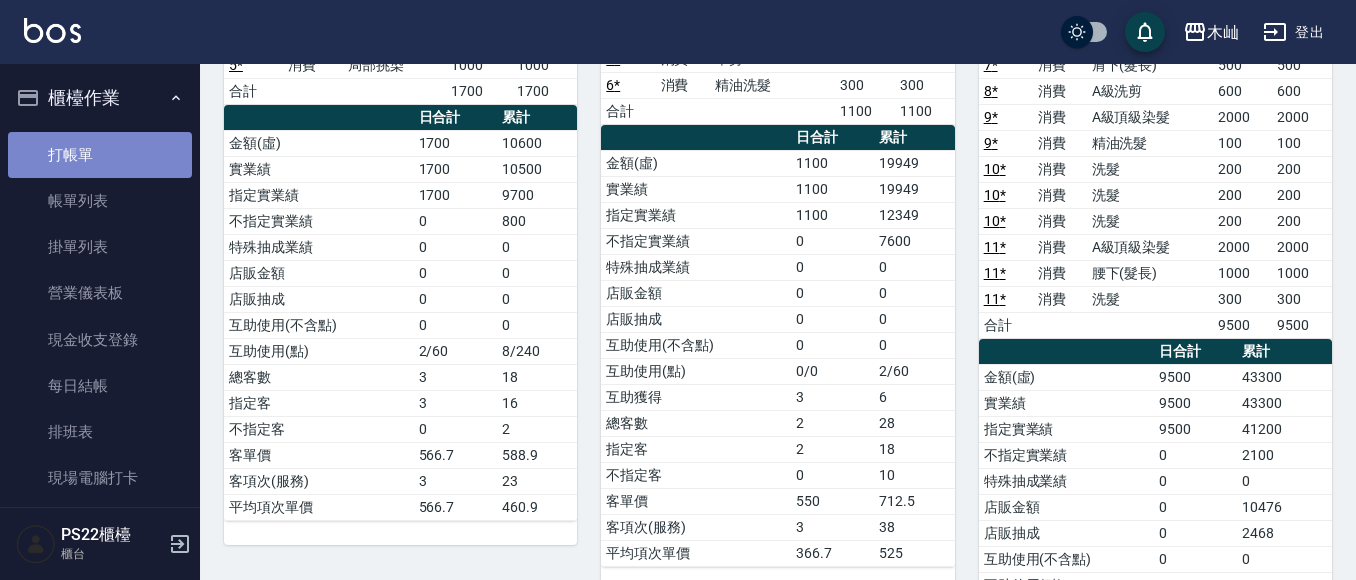 click on "打帳單" at bounding box center [100, 155] 